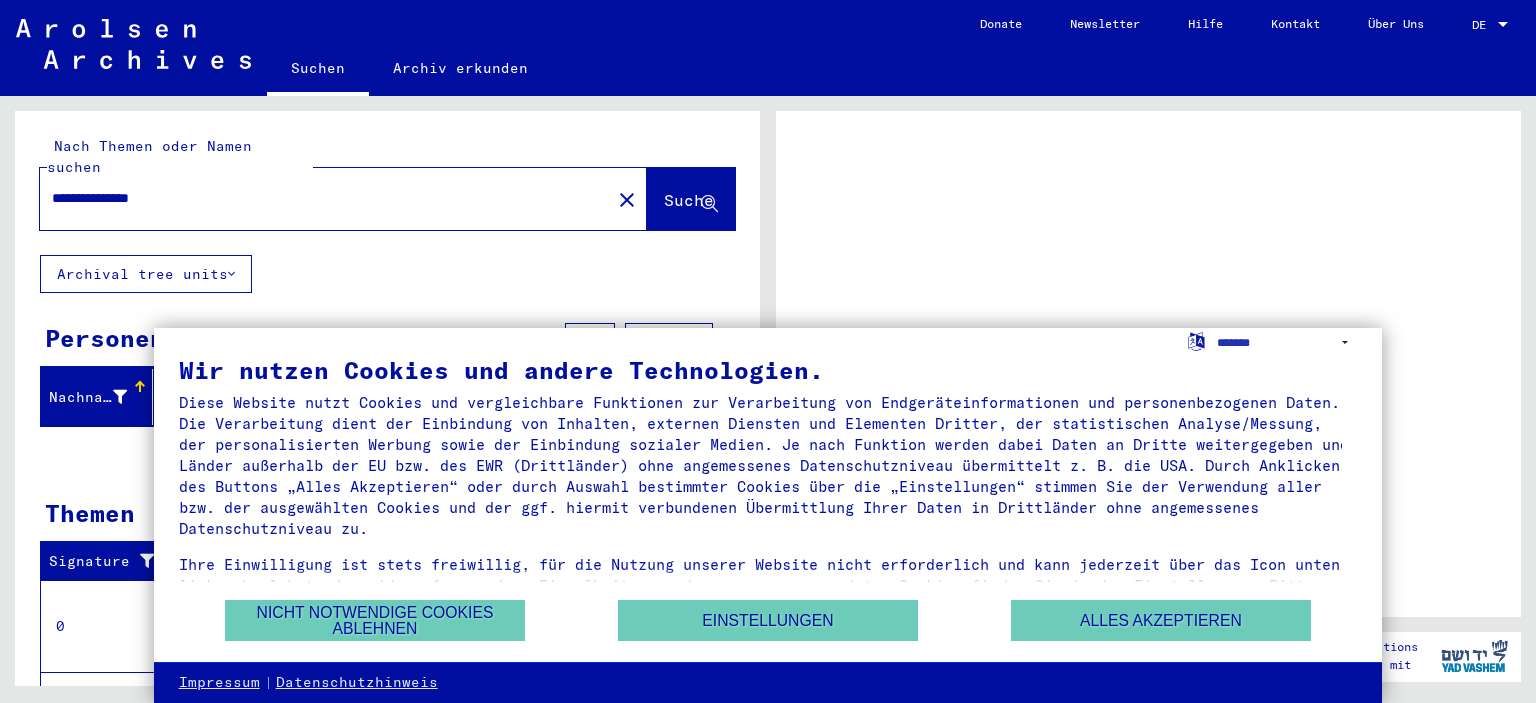scroll, scrollTop: 0, scrollLeft: 0, axis: both 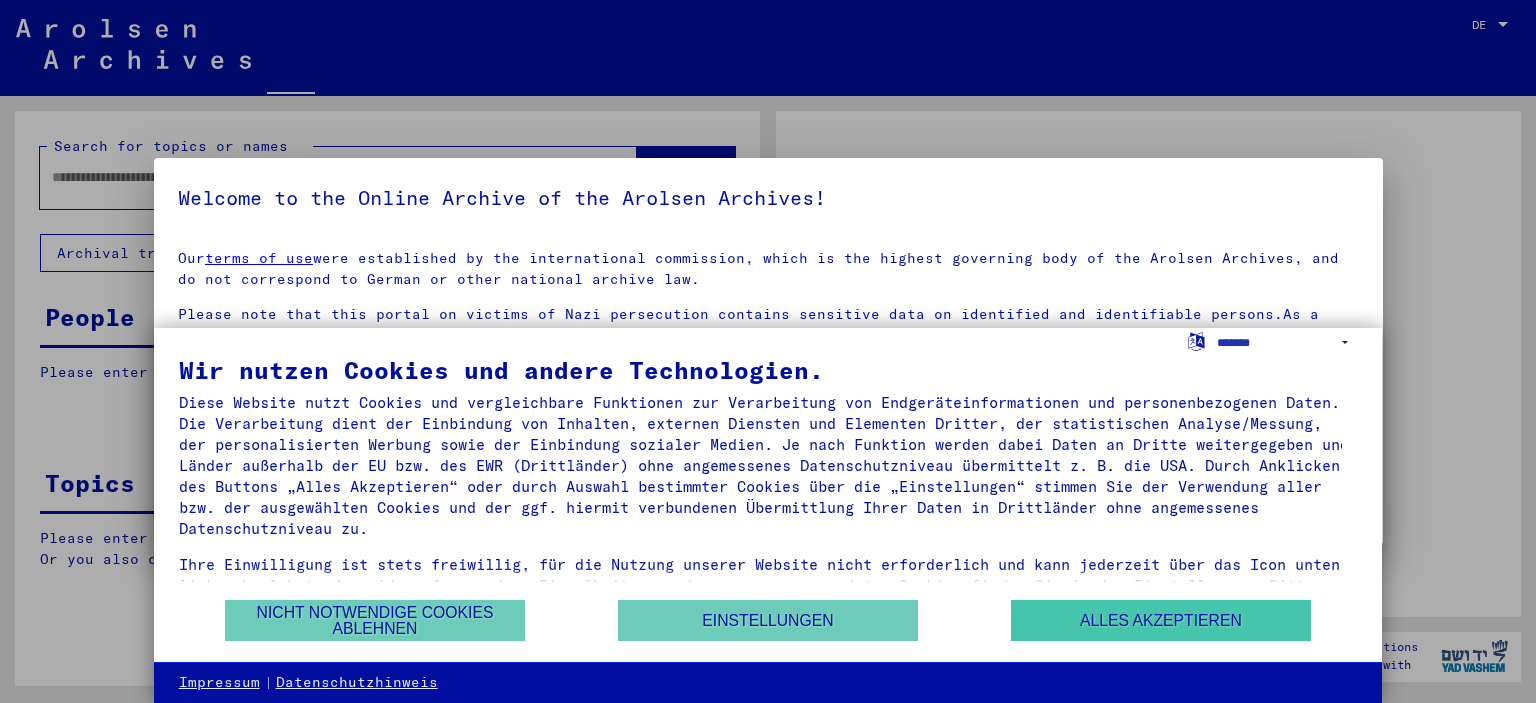 type on "**********" 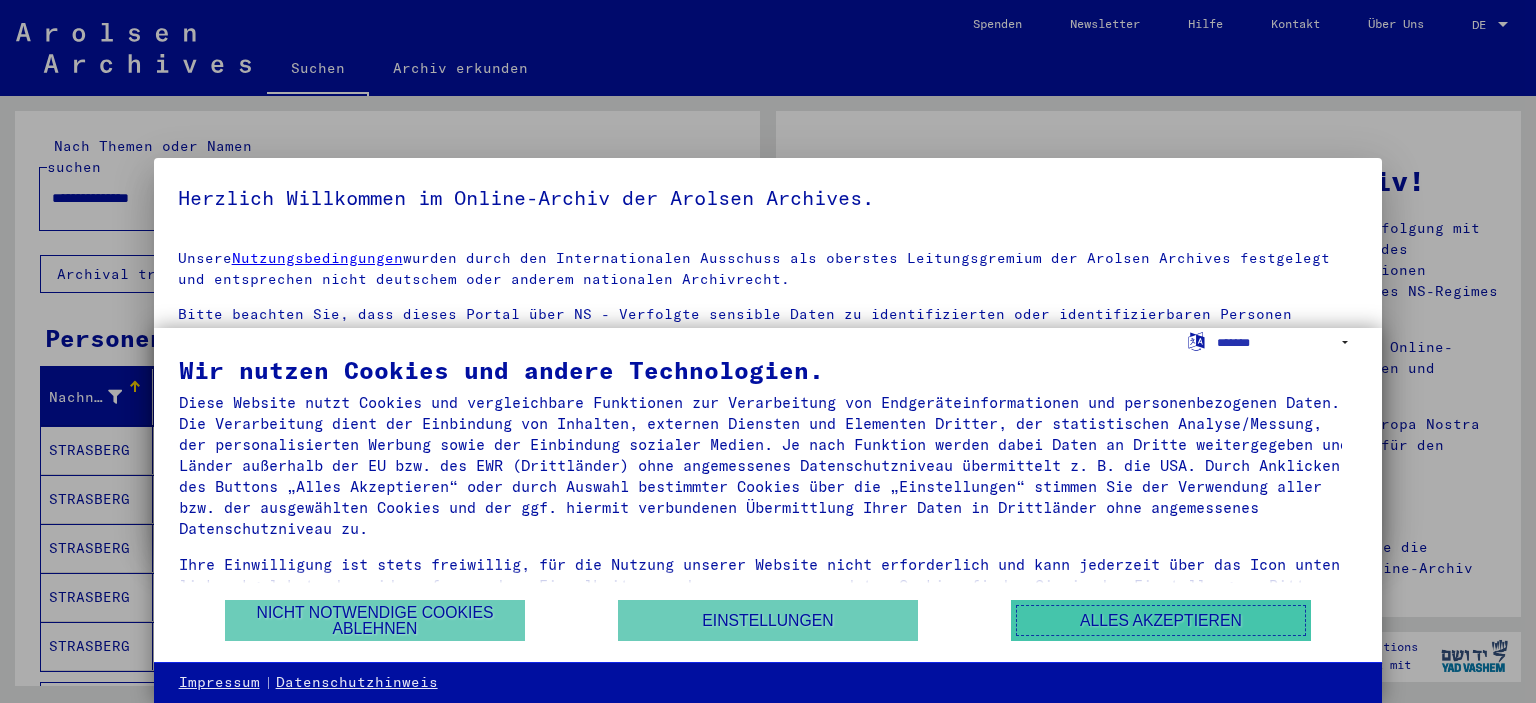 click on "Alles akzeptieren" at bounding box center (1161, 620) 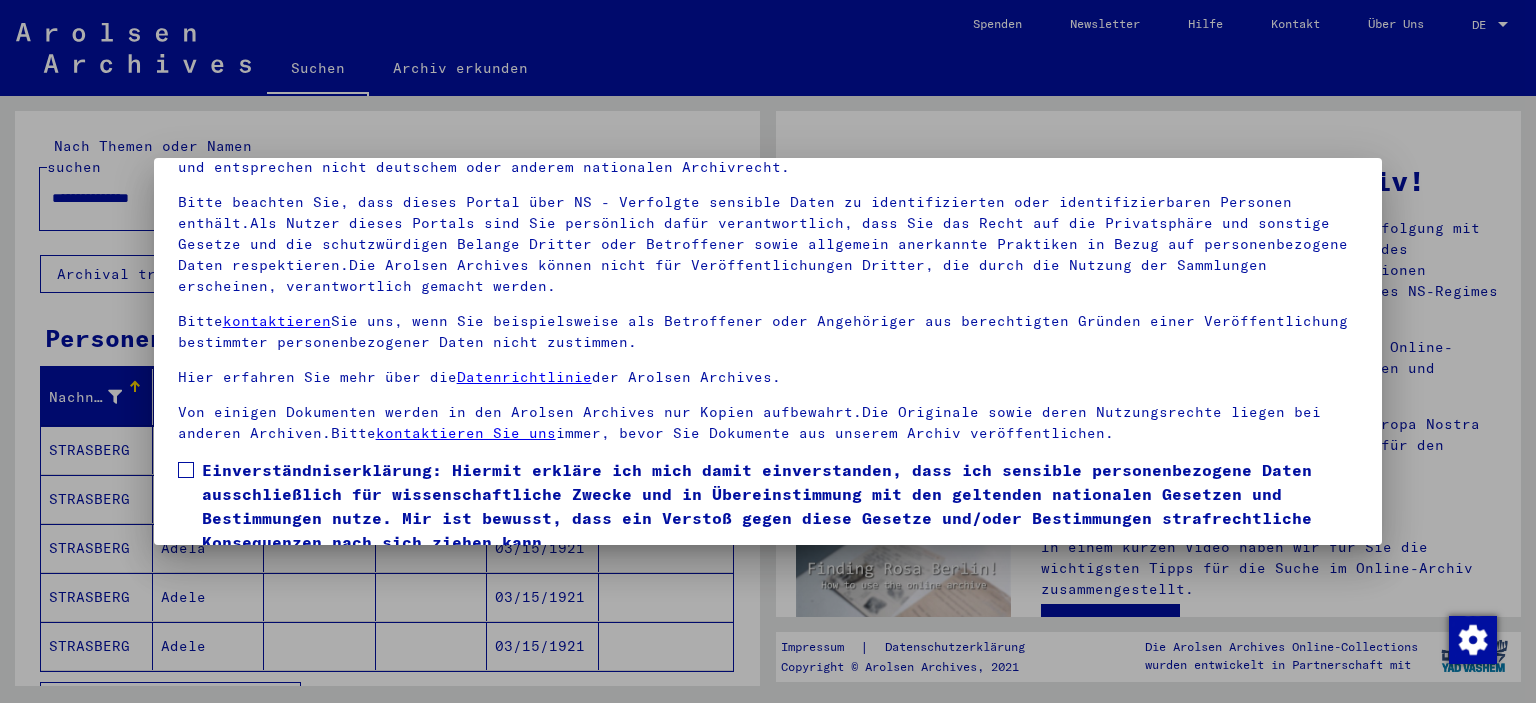 scroll, scrollTop: 170, scrollLeft: 0, axis: vertical 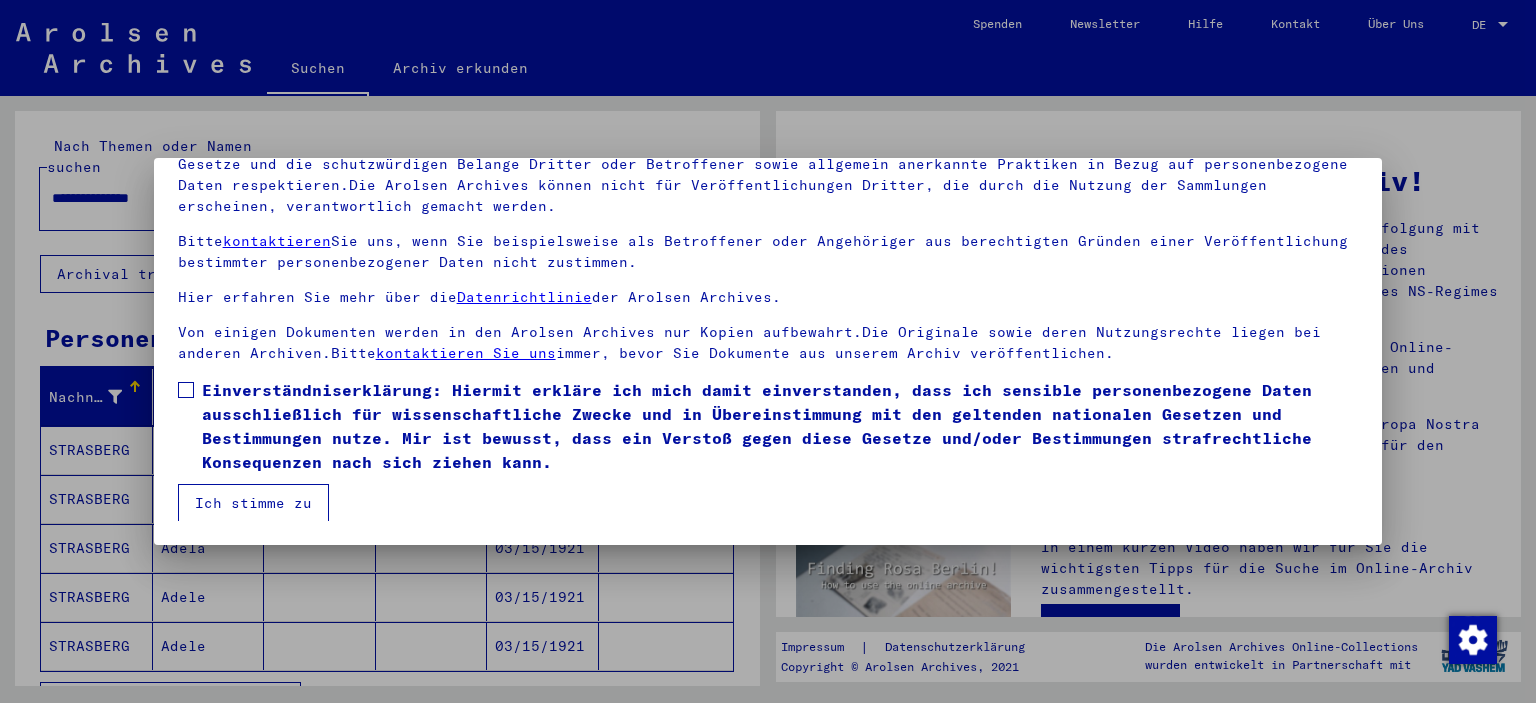click on "Ich stimme zu" at bounding box center (253, 503) 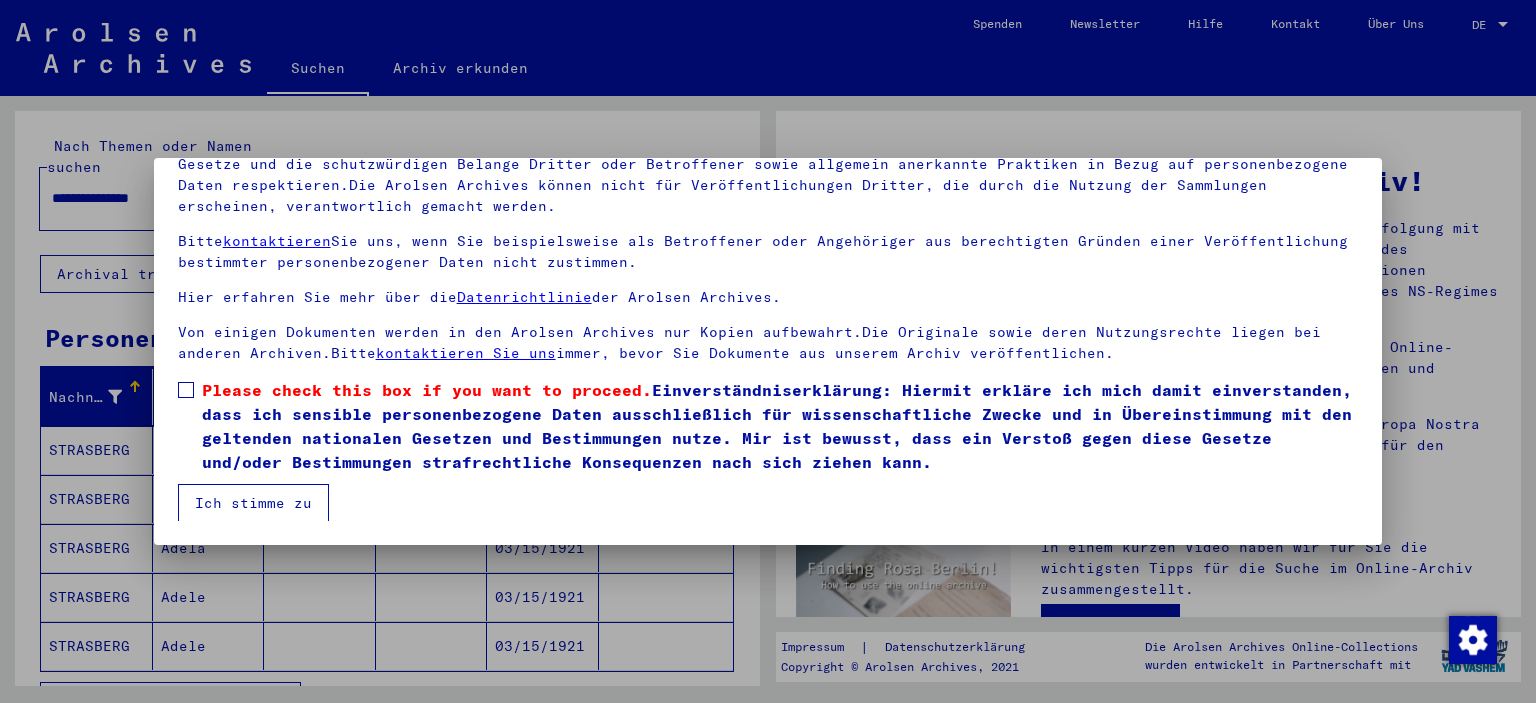 scroll, scrollTop: 23, scrollLeft: 0, axis: vertical 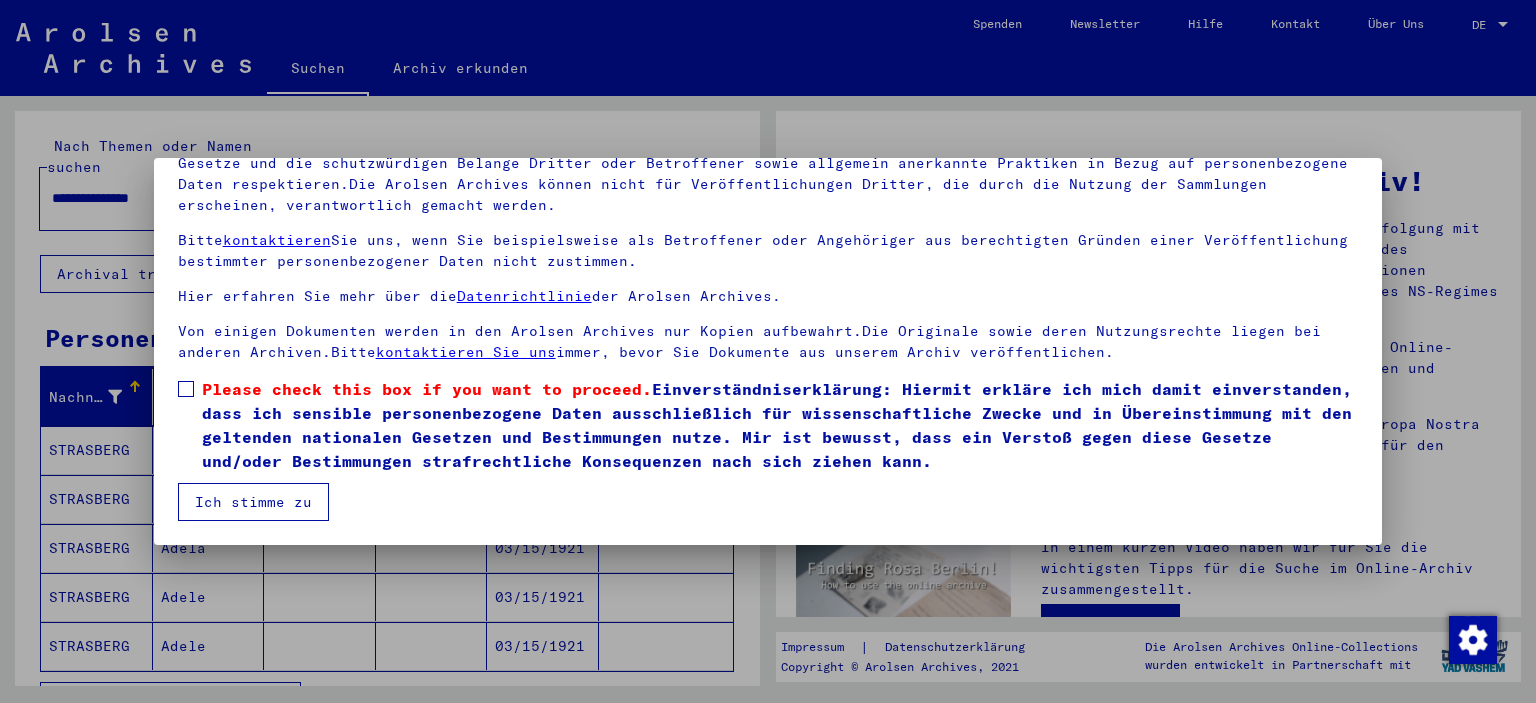 click at bounding box center (186, 389) 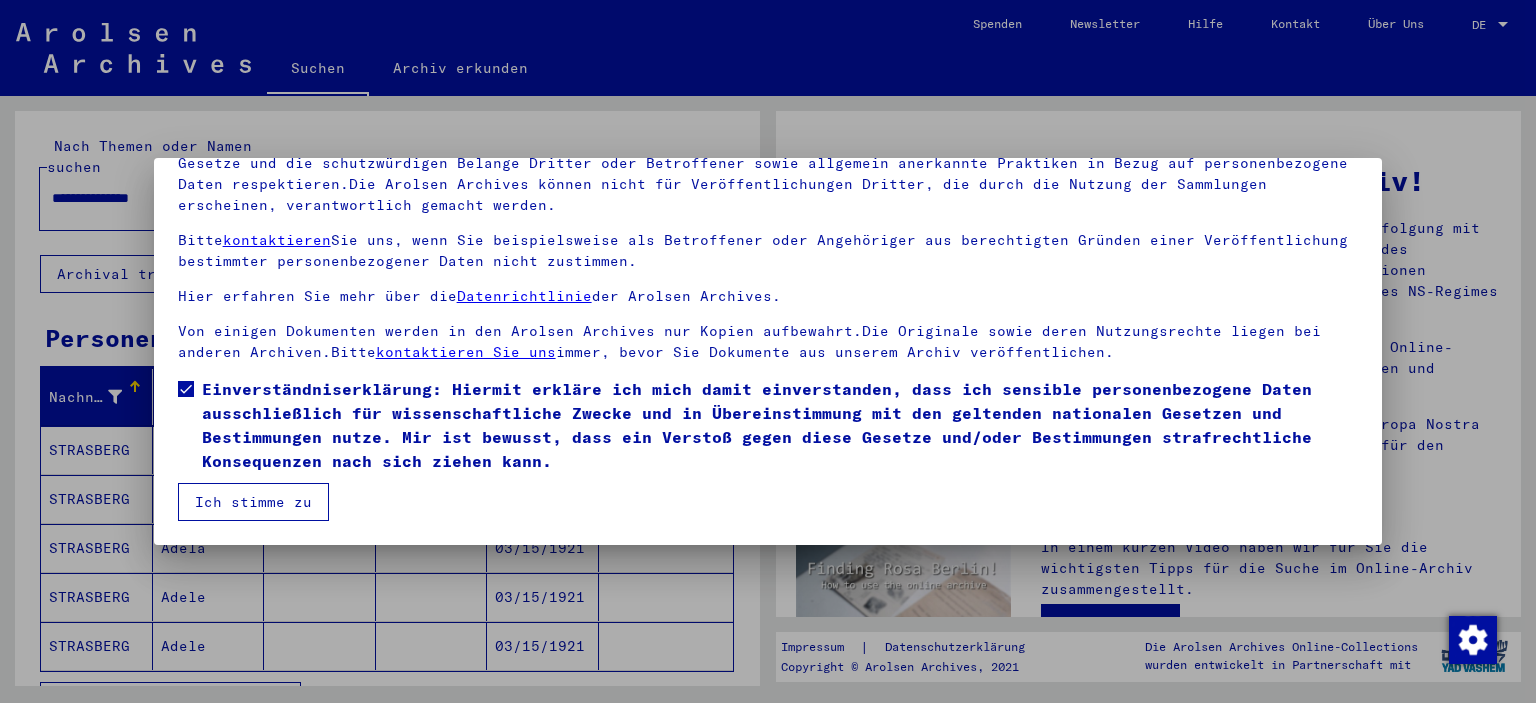 click on "Ich stimme zu" at bounding box center (253, 502) 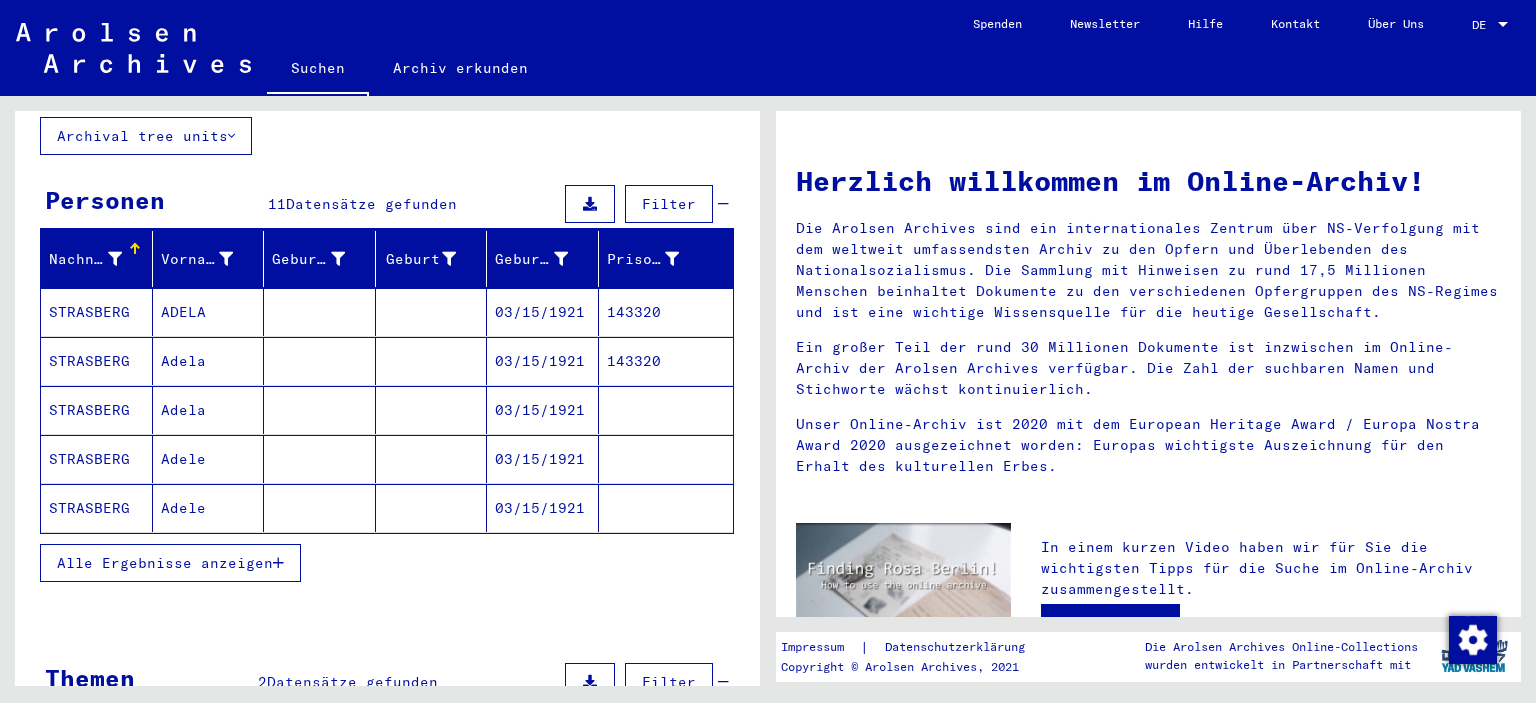 scroll, scrollTop: 148, scrollLeft: 0, axis: vertical 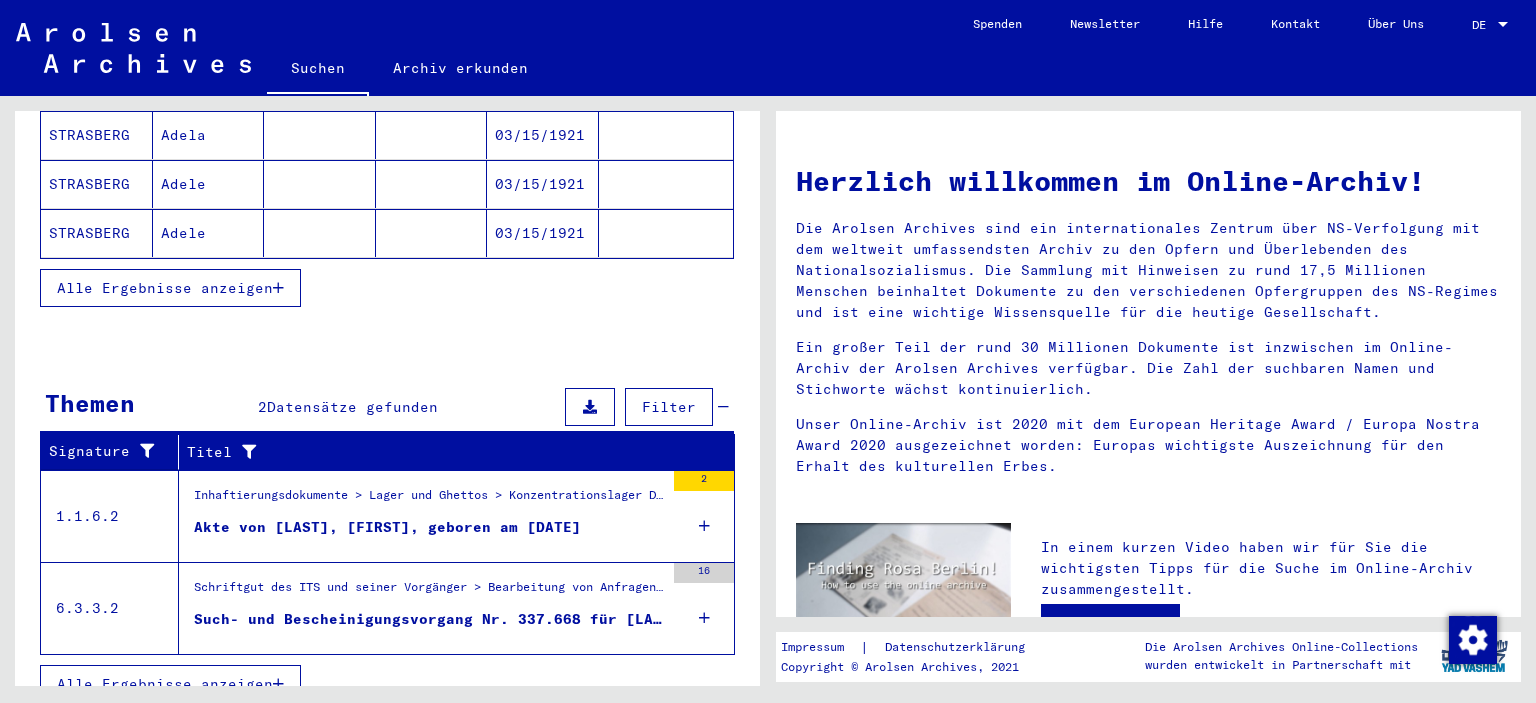 click at bounding box center [704, 618] 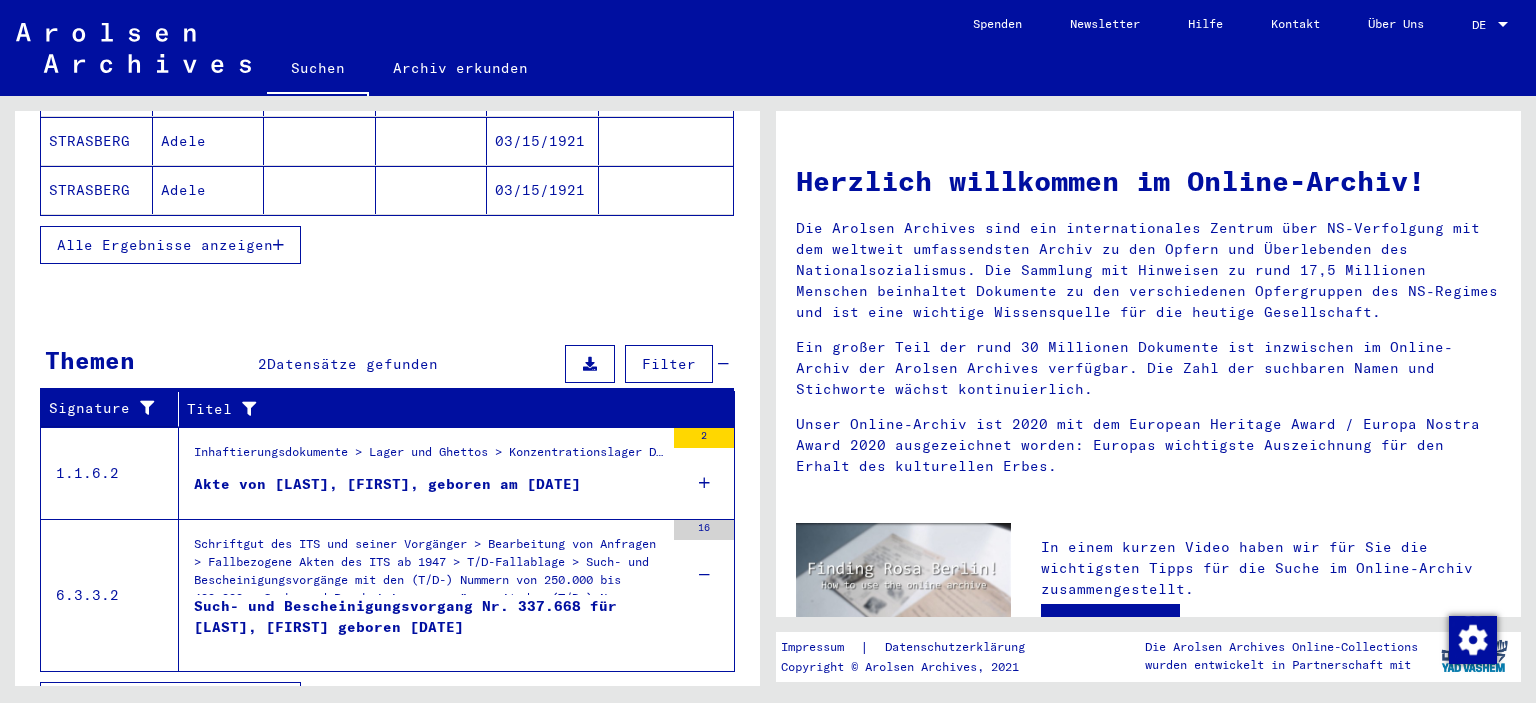 scroll, scrollTop: 473, scrollLeft: 0, axis: vertical 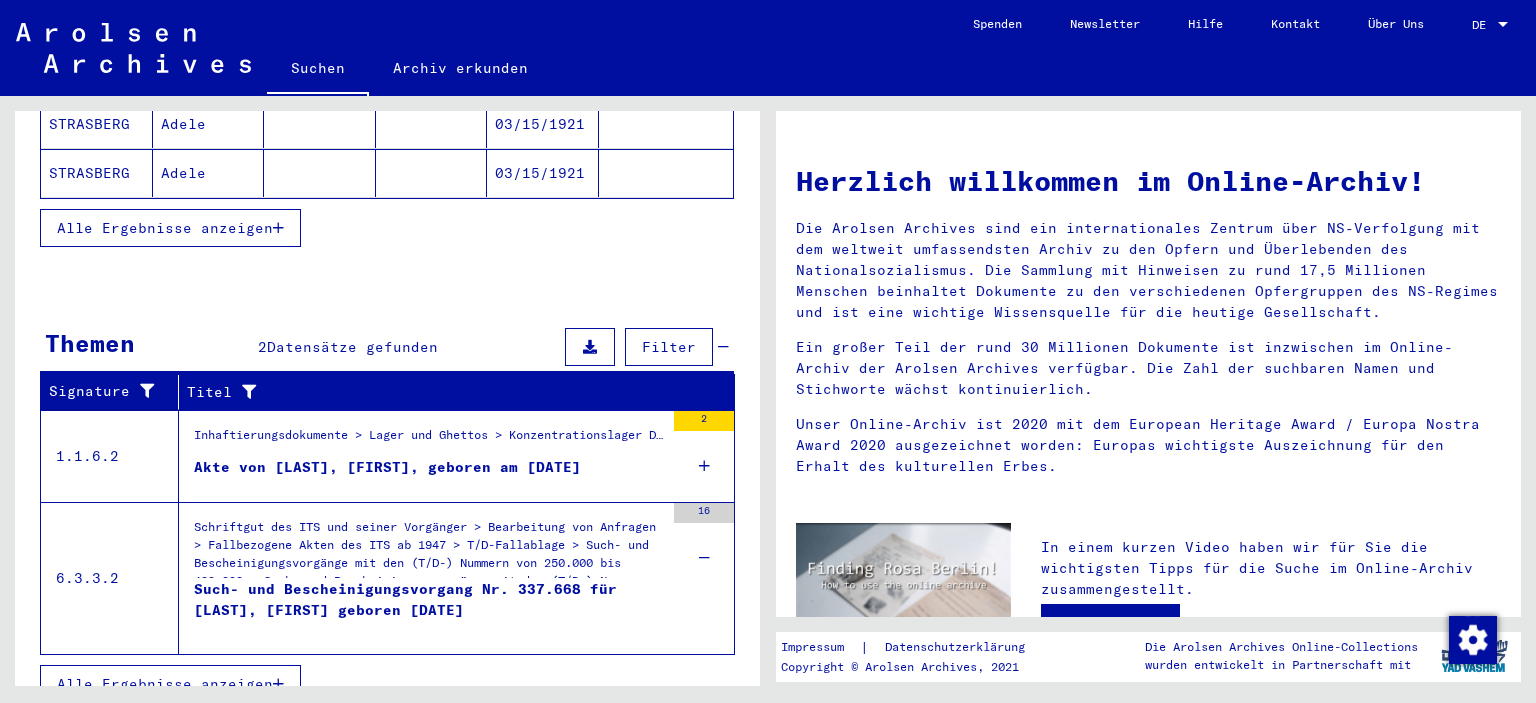 click on "Alle Ergebnisse anzeigen" at bounding box center [165, 684] 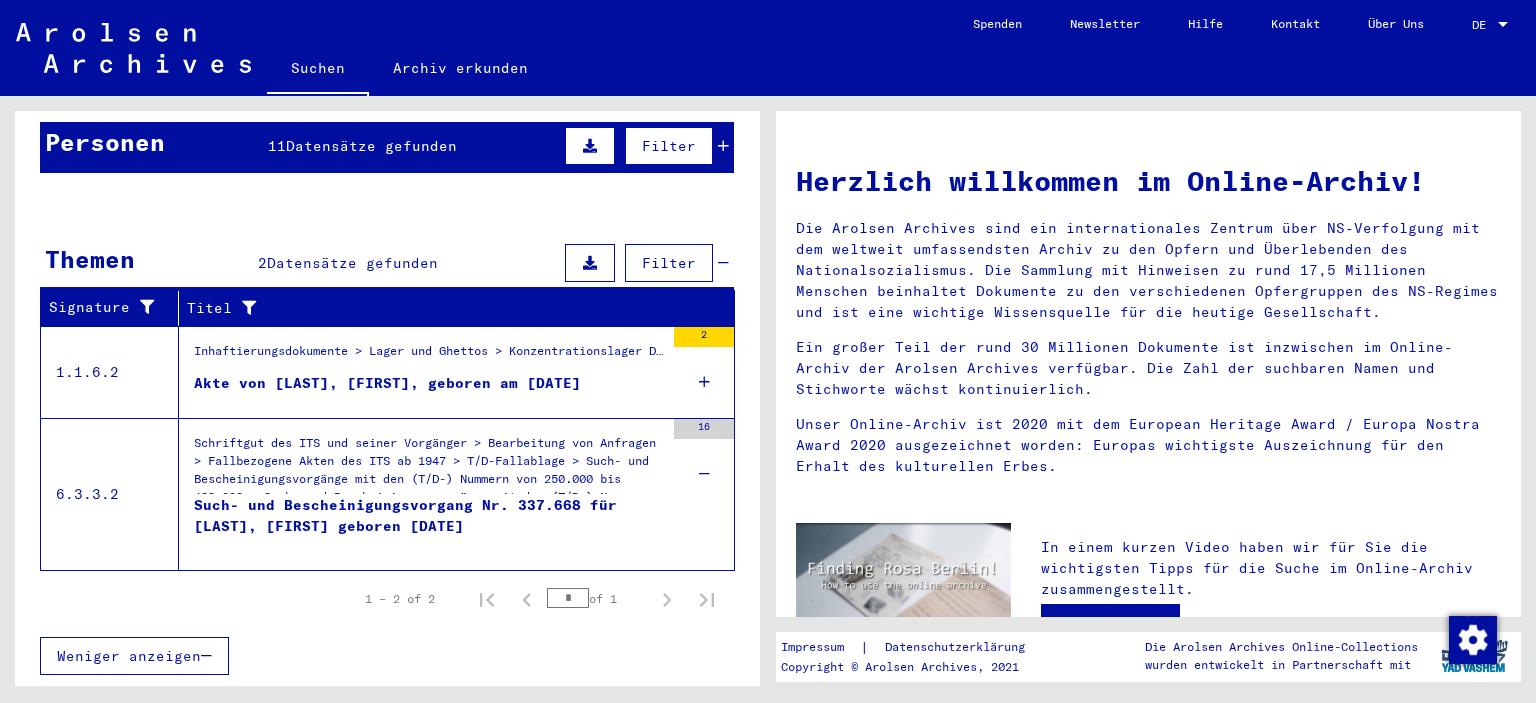 scroll, scrollTop: 170, scrollLeft: 0, axis: vertical 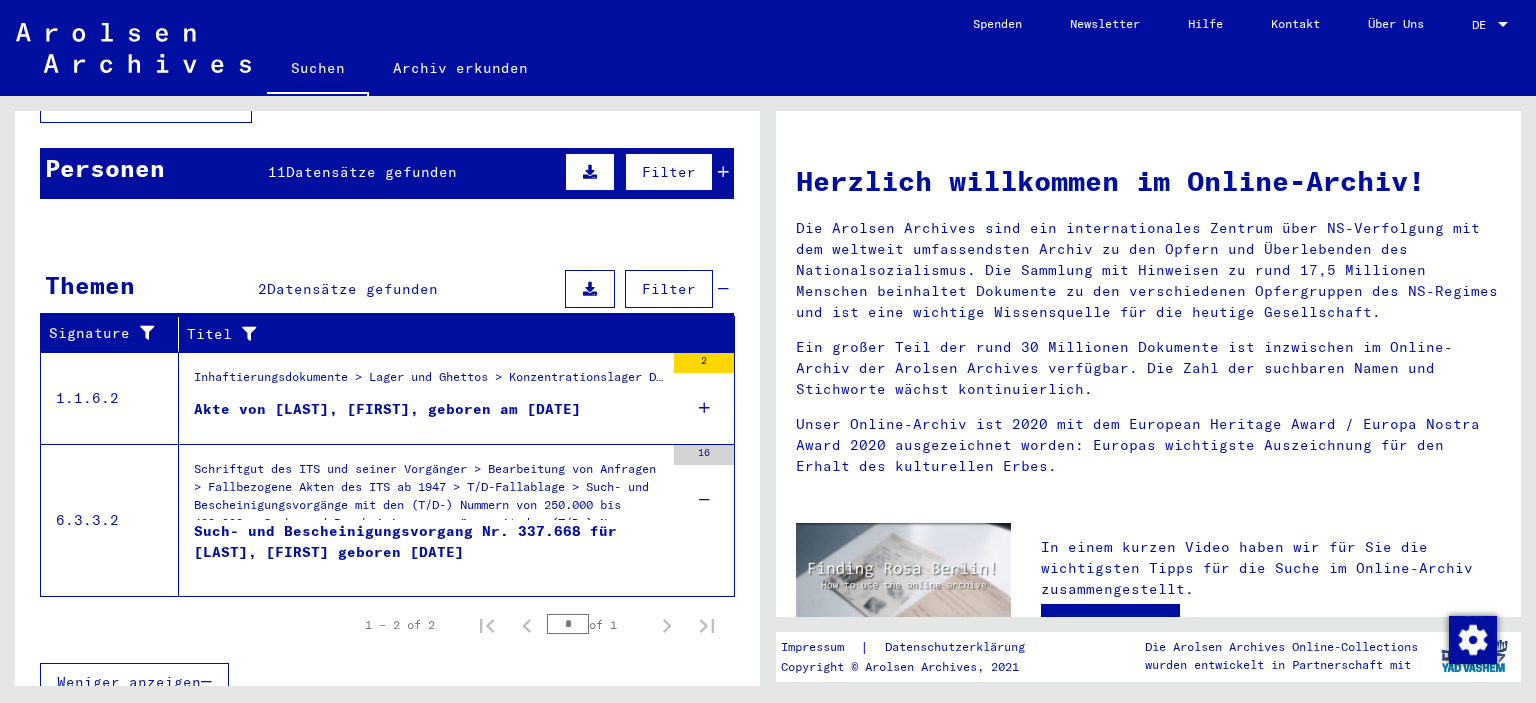 click on "Alle Ergebnisse anzeigen" at bounding box center (387, 531) 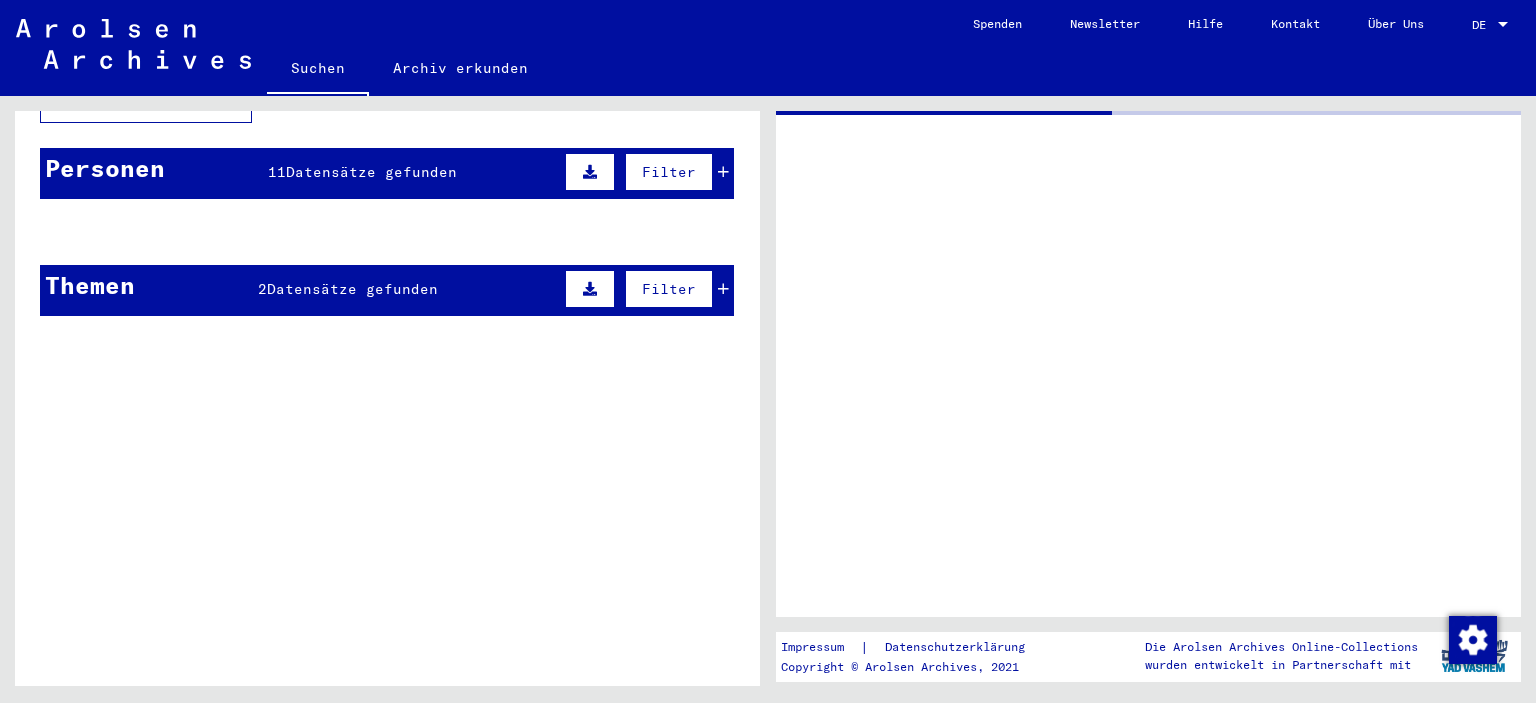 scroll, scrollTop: 217, scrollLeft: 0, axis: vertical 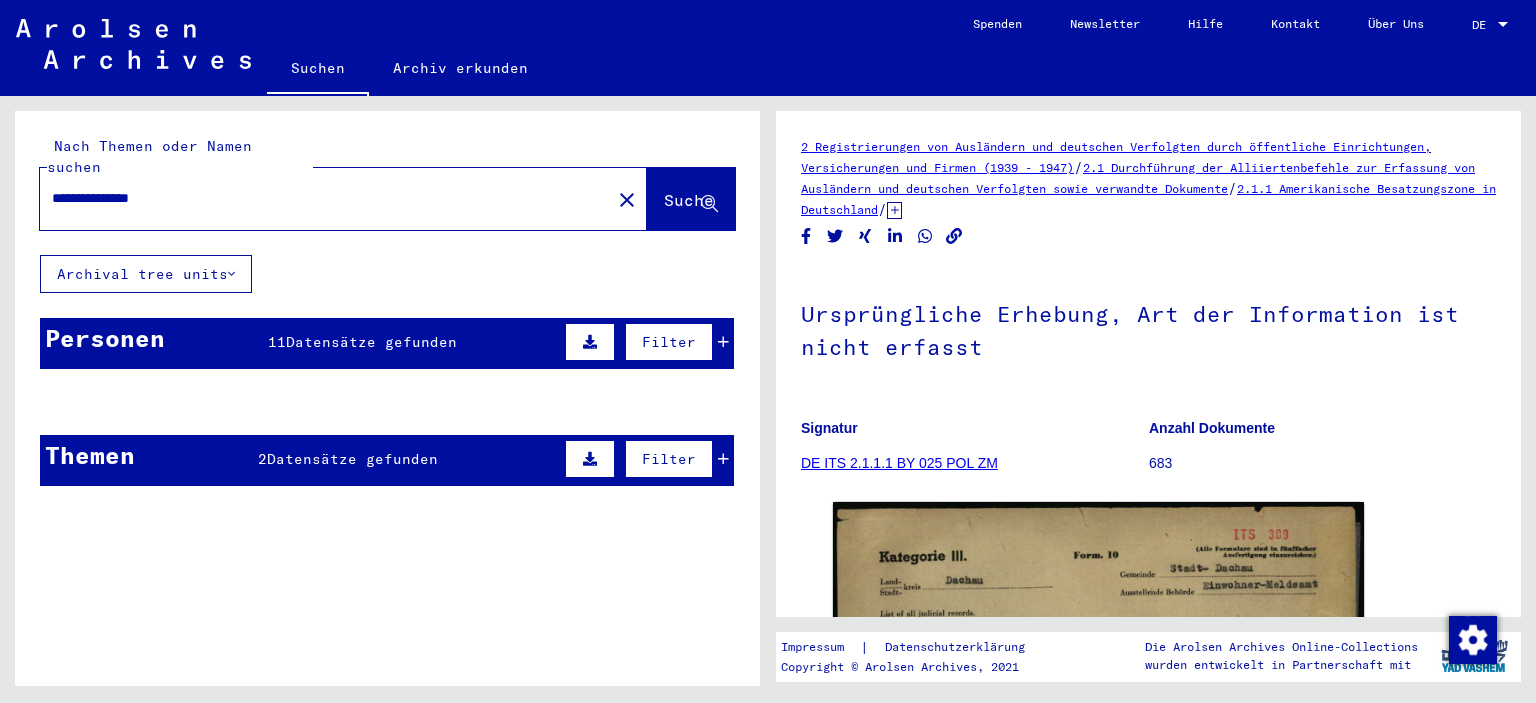 click on "Archival tree units" 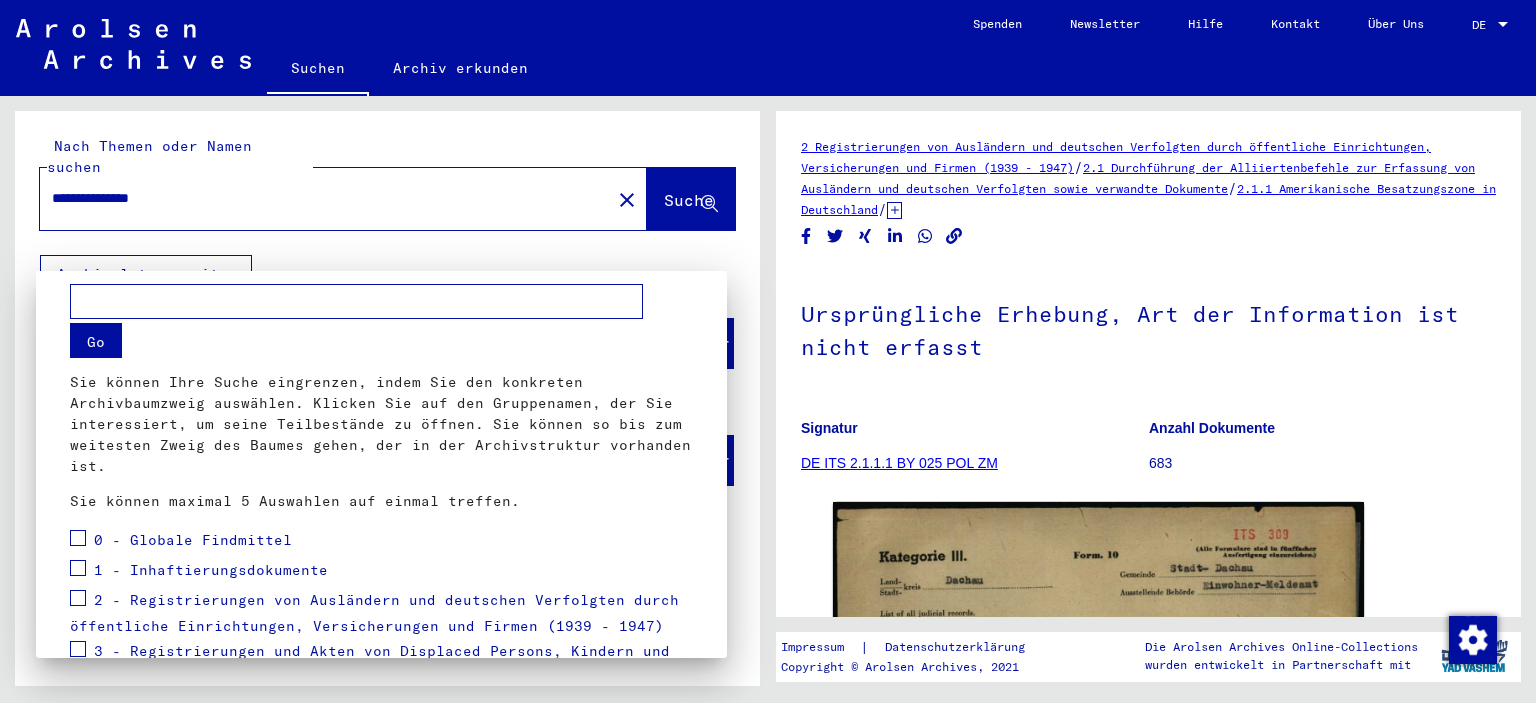 scroll, scrollTop: 0, scrollLeft: 0, axis: both 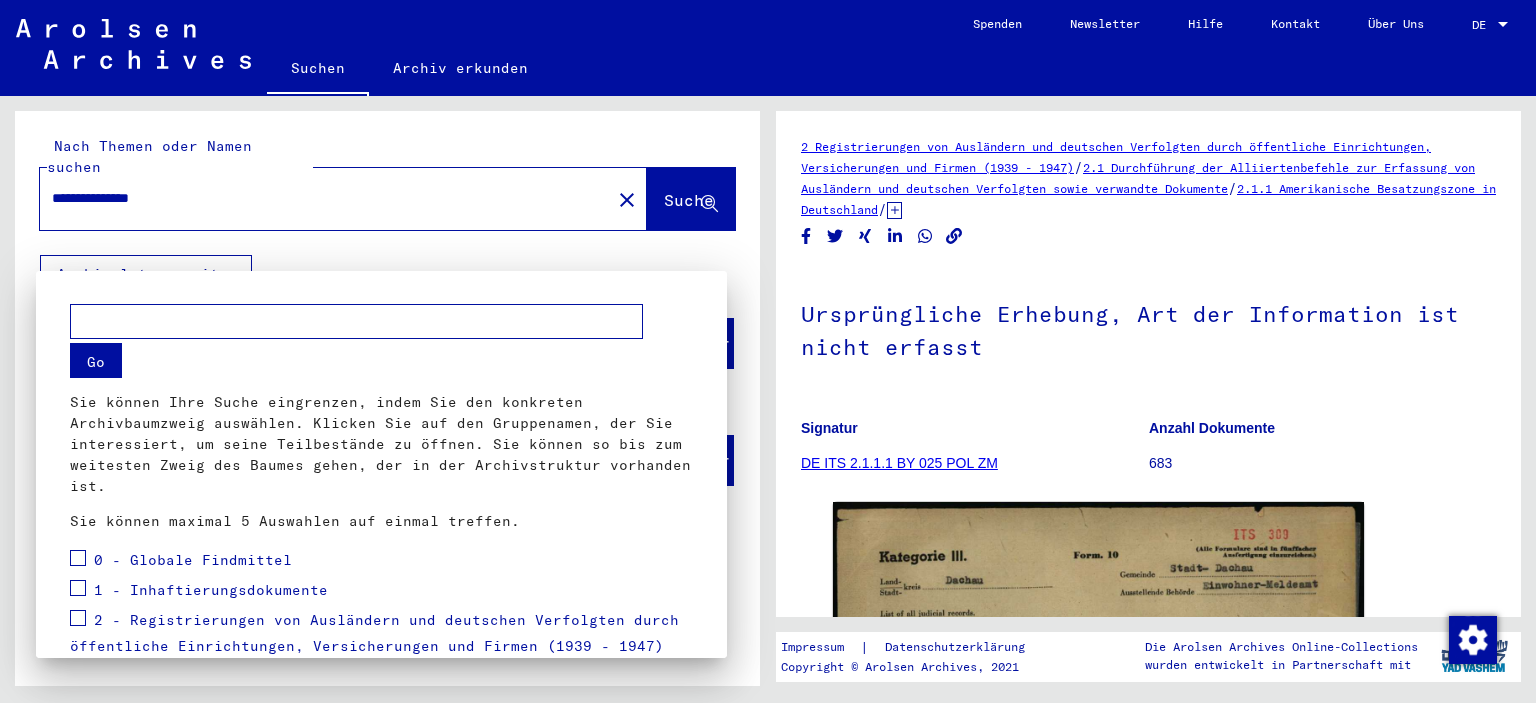 drag, startPoint x: 1513, startPoint y: 225, endPoint x: 1512, endPoint y: 274, distance: 49.010204 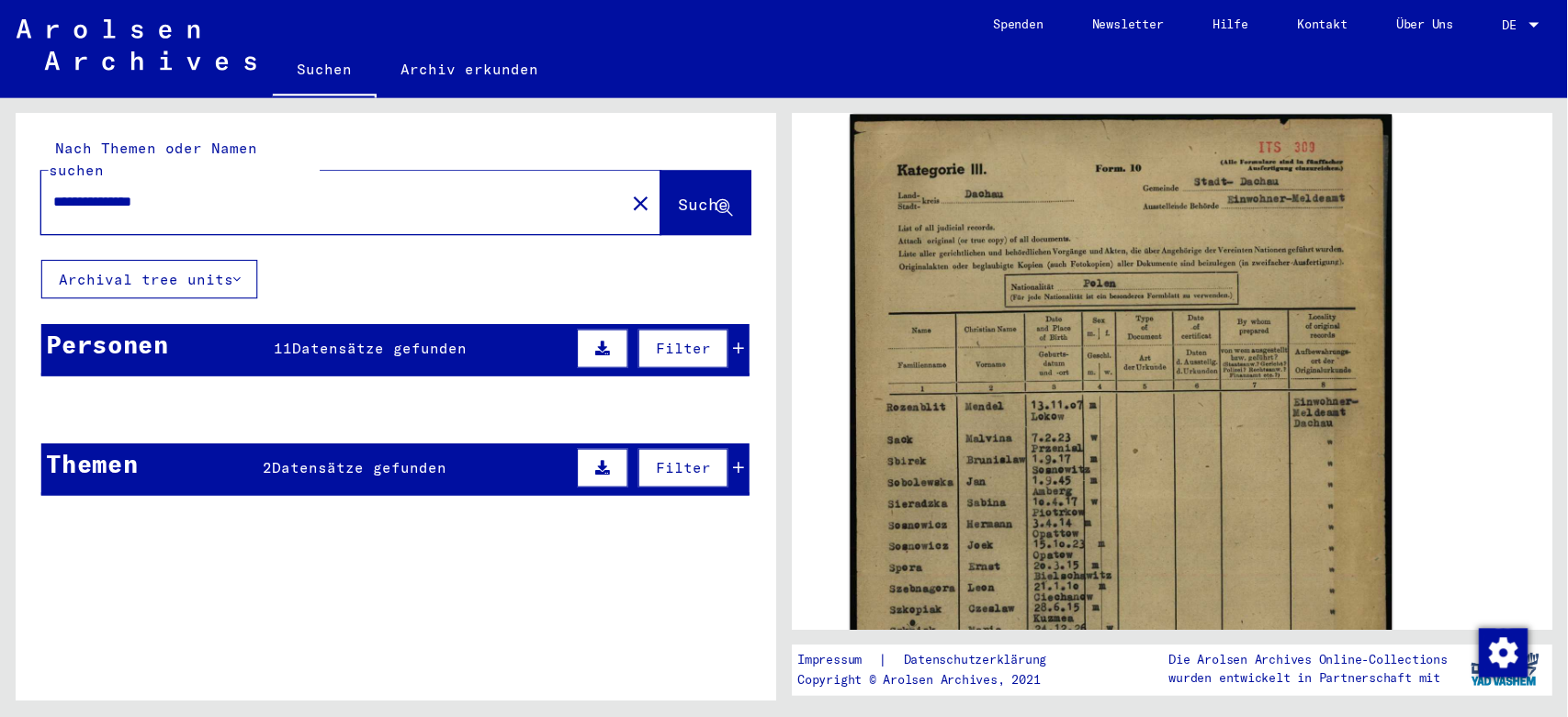 scroll, scrollTop: 353, scrollLeft: 0, axis: vertical 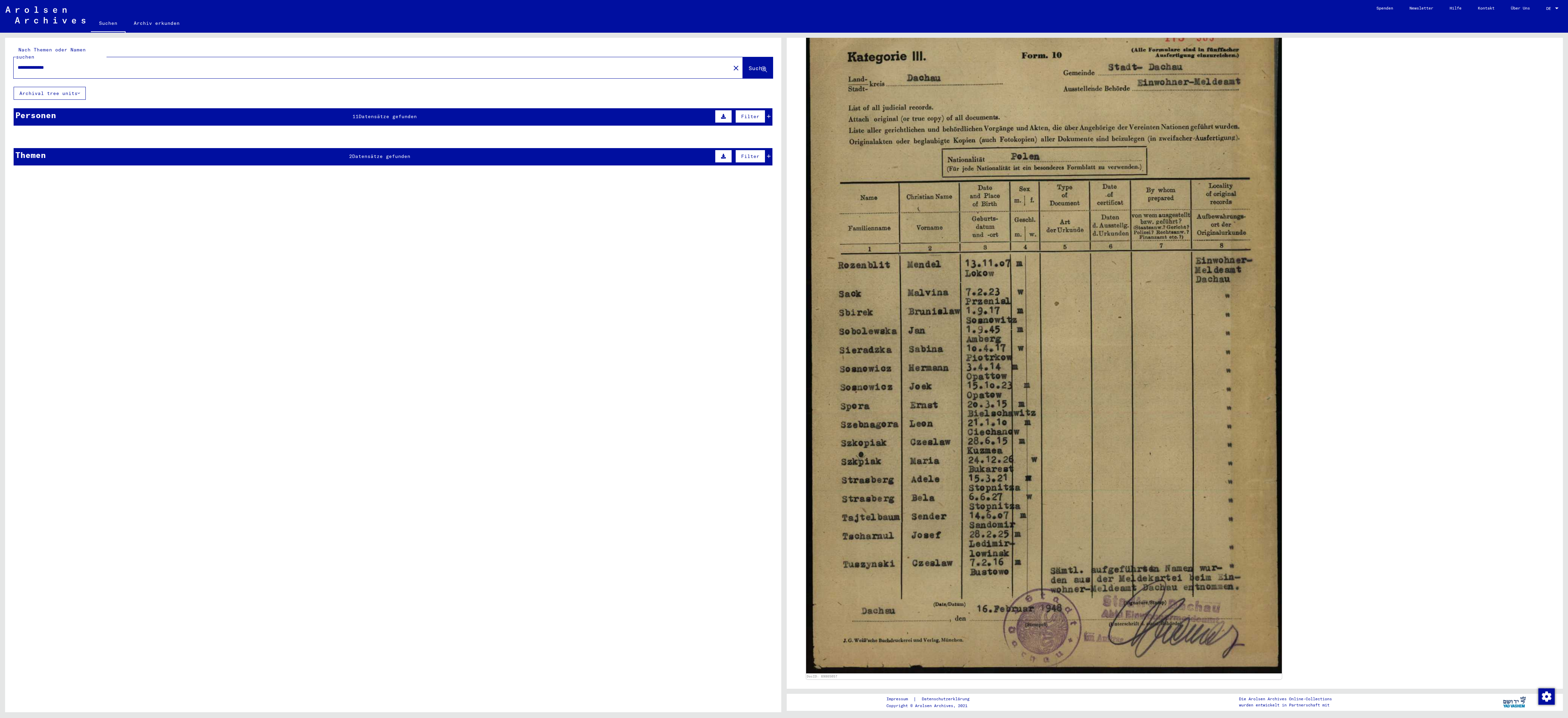 drag, startPoint x: 494, startPoint y: 4, endPoint x: 654, endPoint y: 466, distance: 488.9213 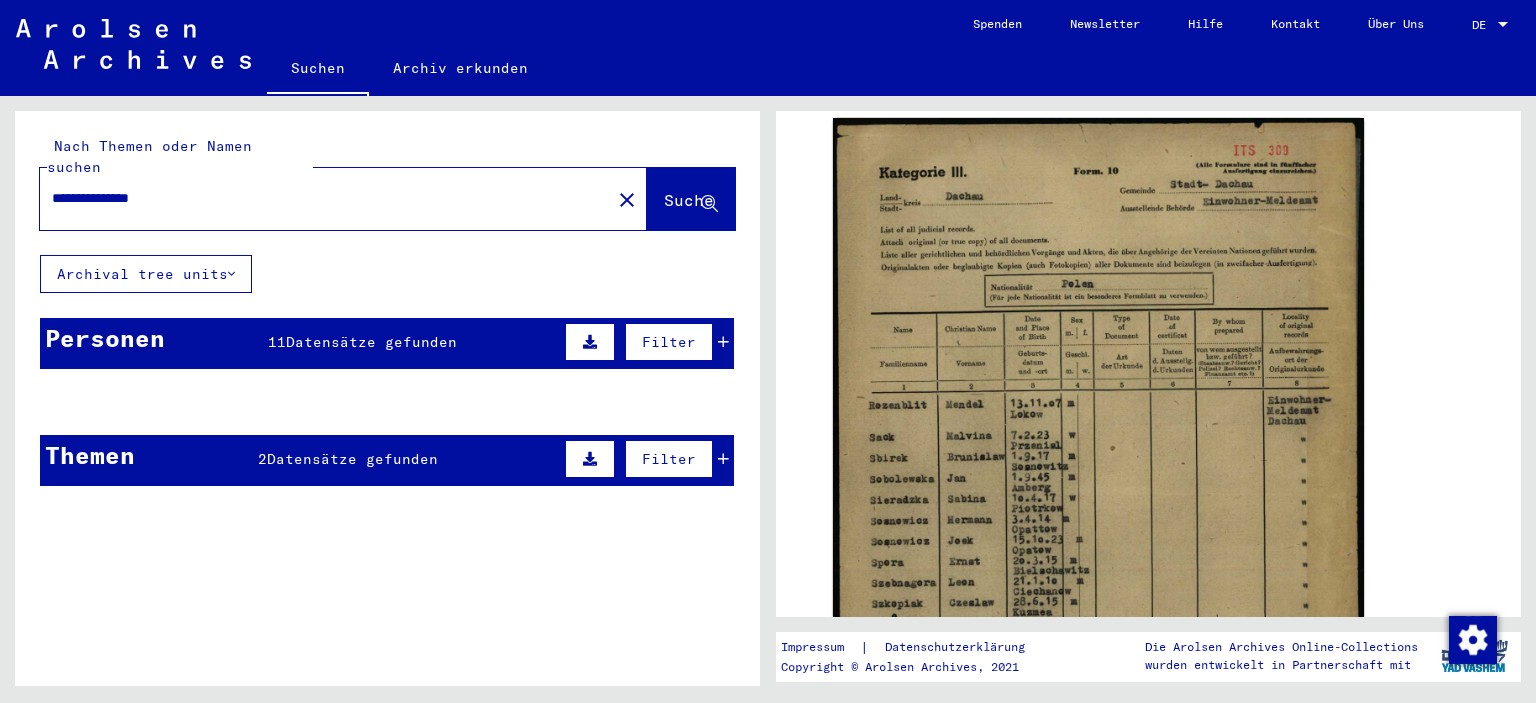 scroll, scrollTop: 384, scrollLeft: 0, axis: vertical 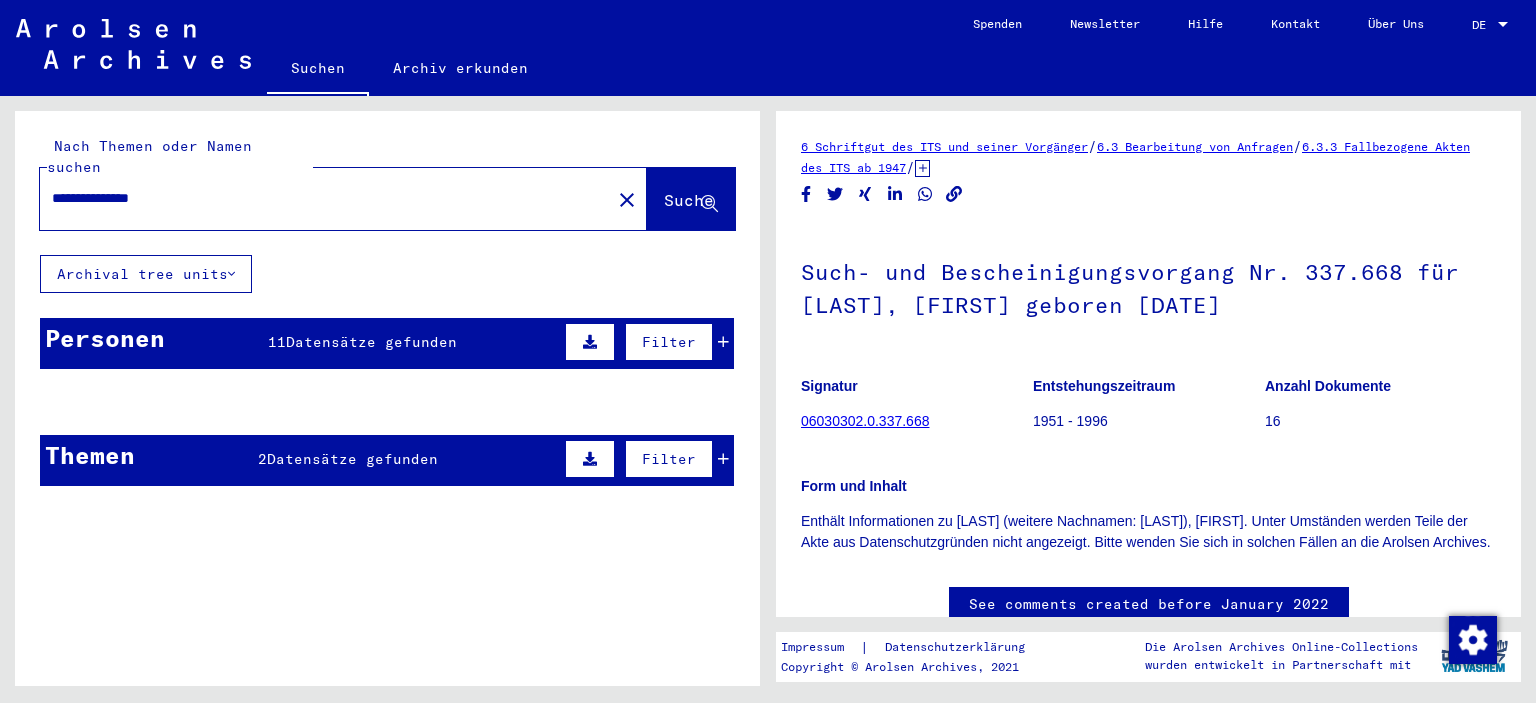 click on "06030302.0.337.668" 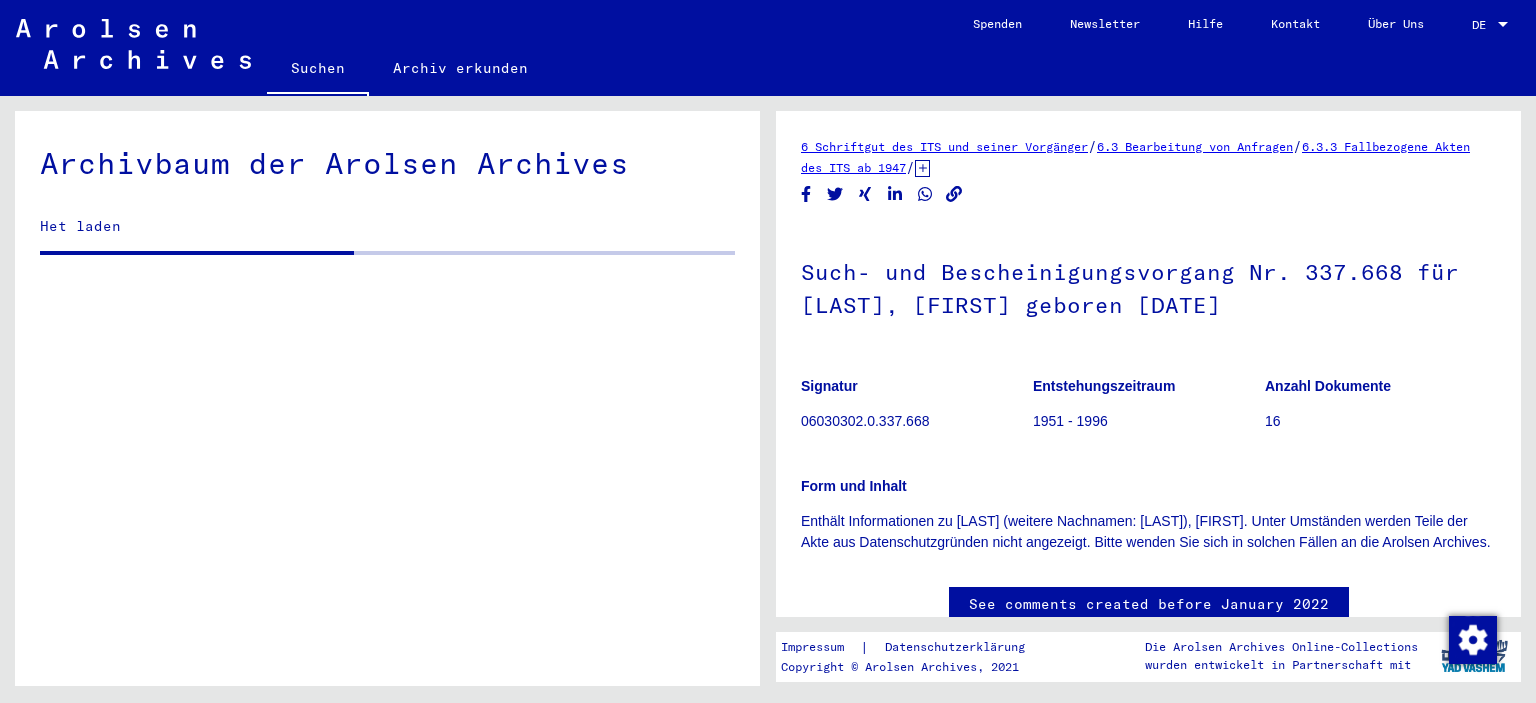 scroll, scrollTop: 0, scrollLeft: 0, axis: both 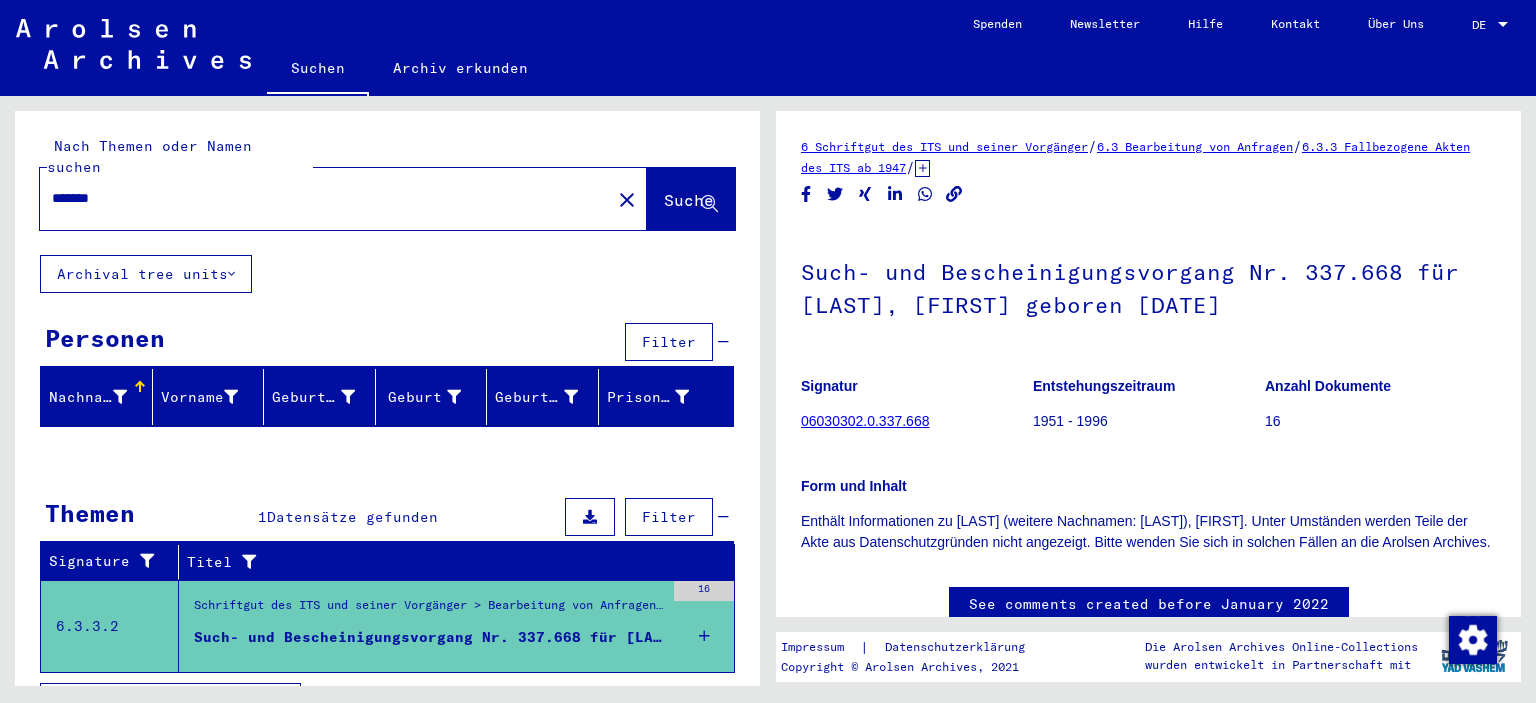 type on "**********" 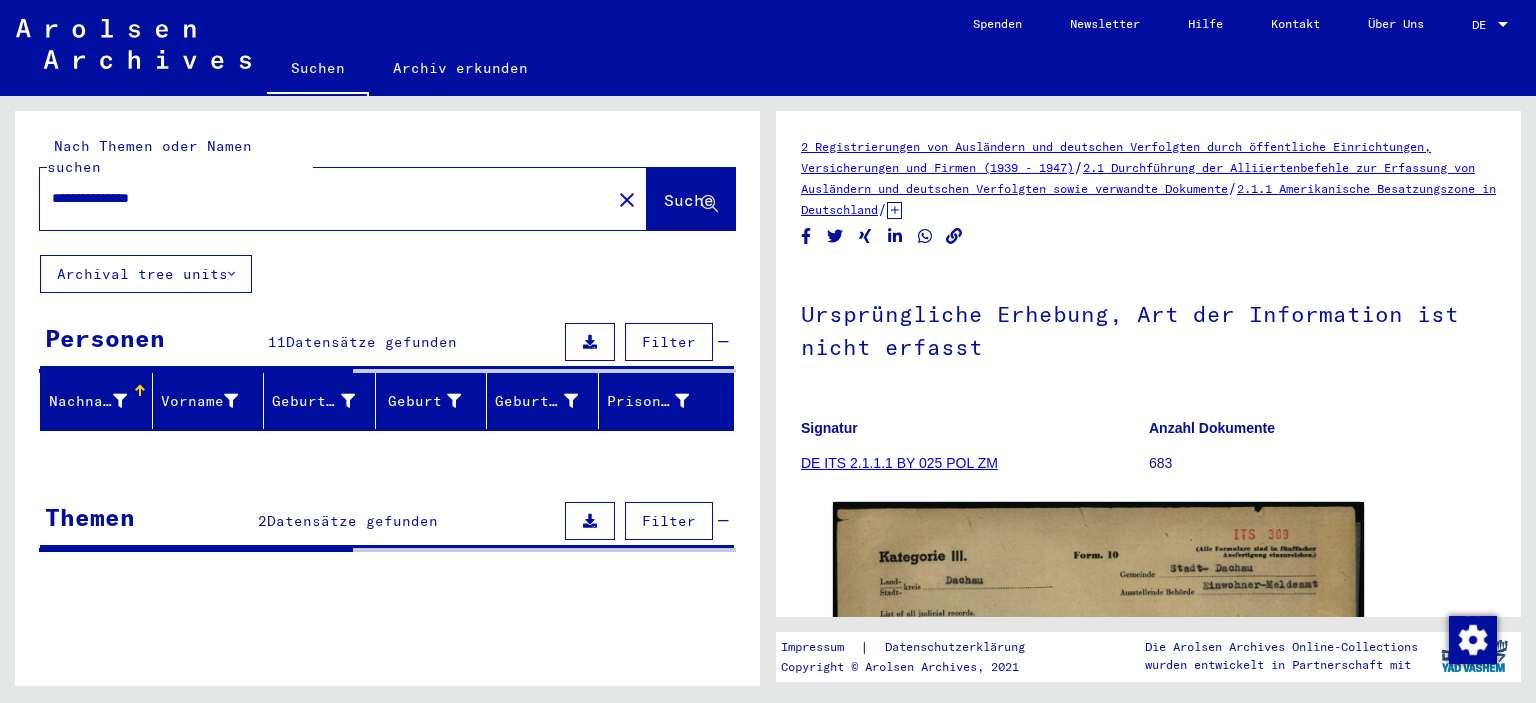 scroll, scrollTop: 0, scrollLeft: 0, axis: both 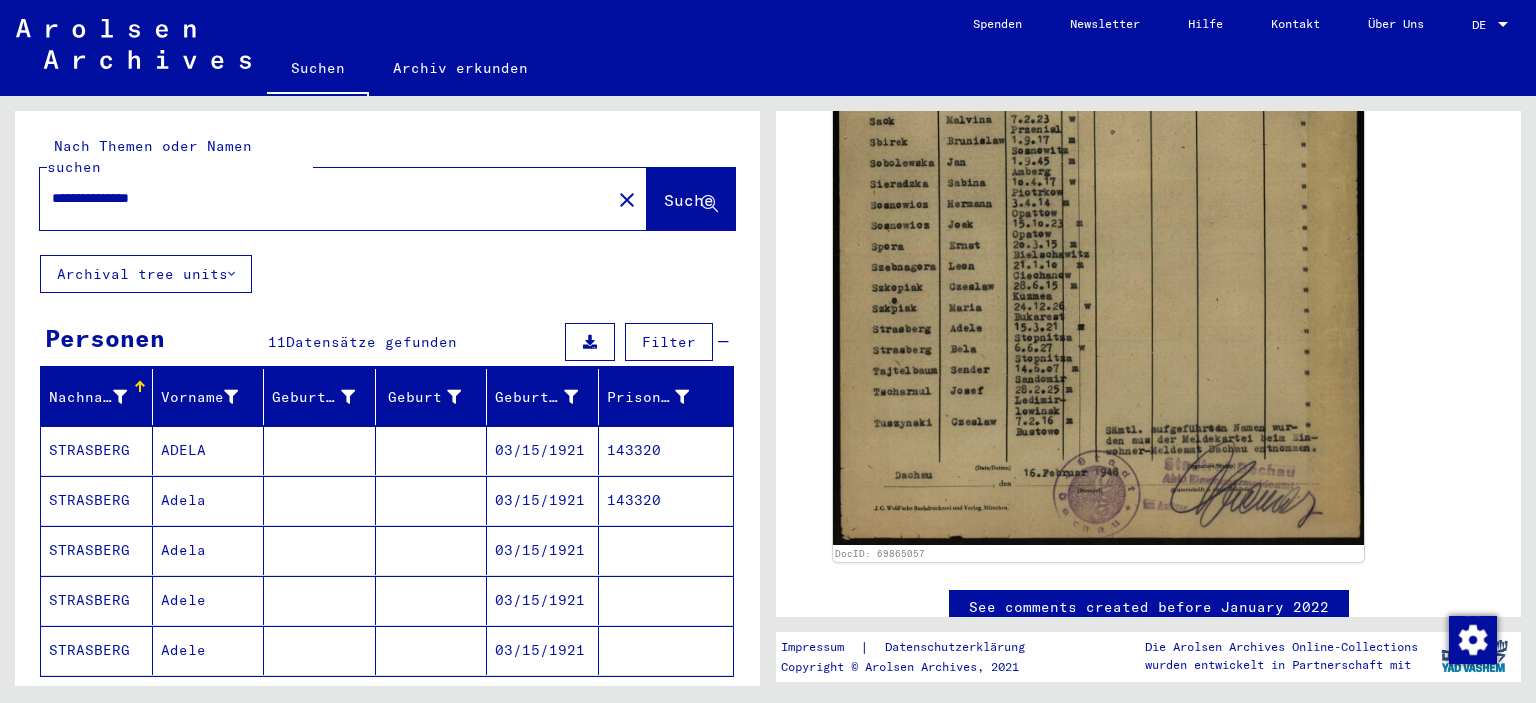 click on "See comments created before January 2022" 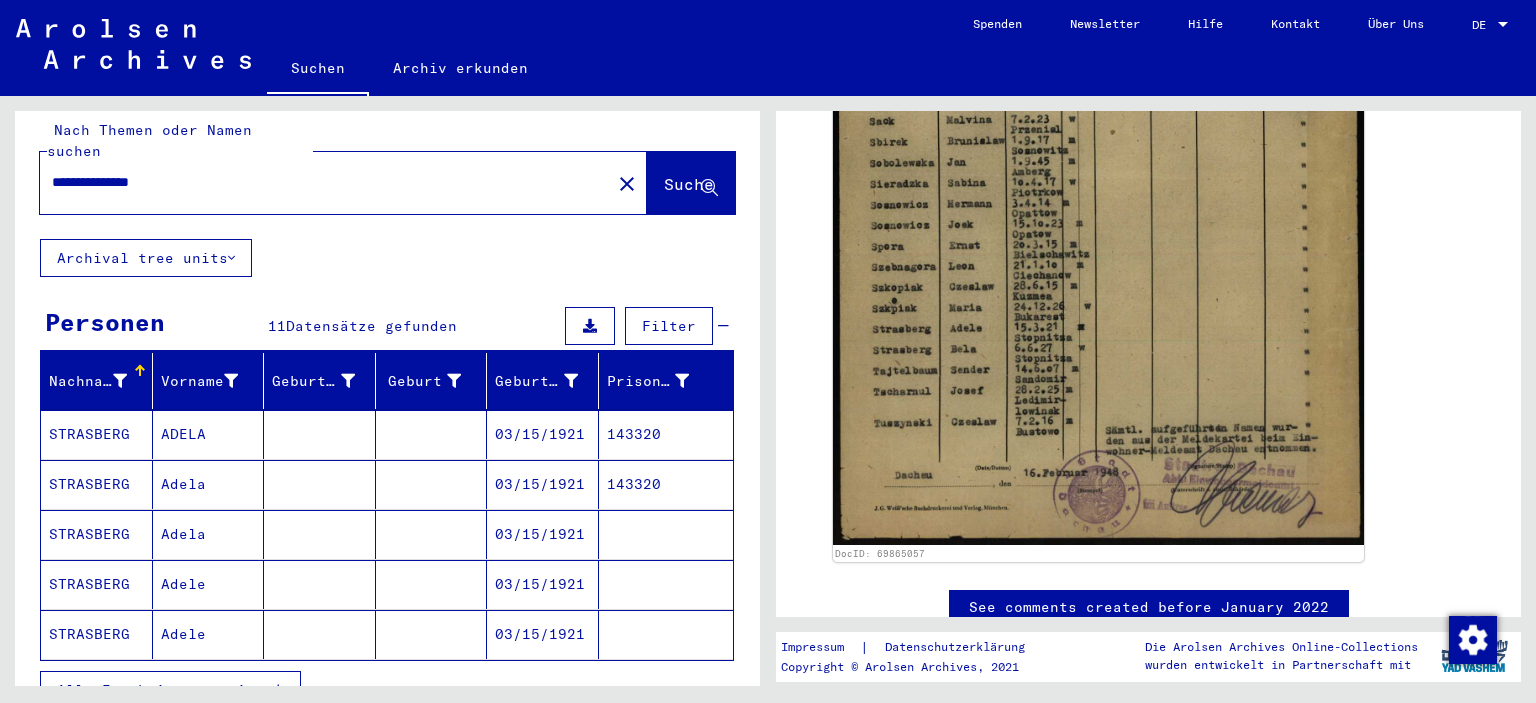scroll, scrollTop: 24, scrollLeft: 0, axis: vertical 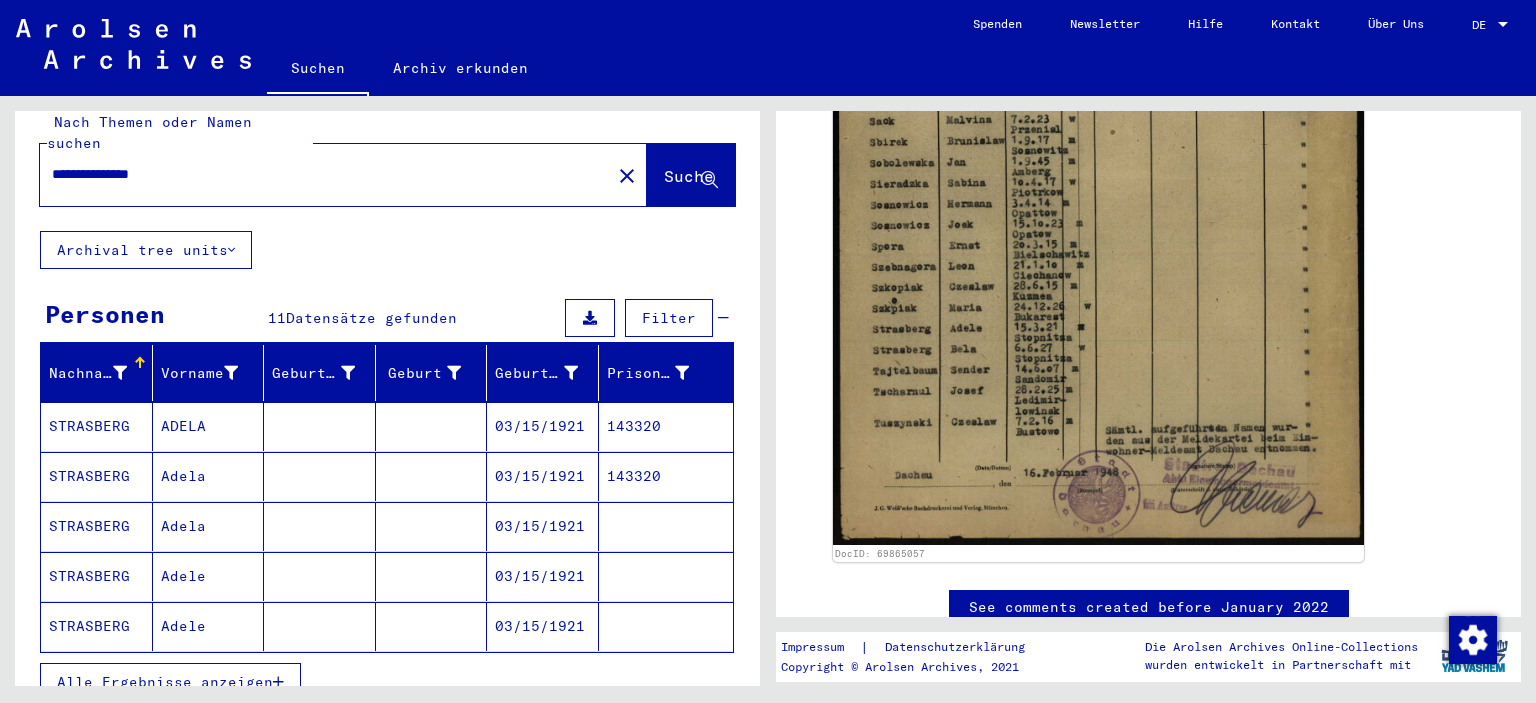 drag, startPoint x: 760, startPoint y: 375, endPoint x: 760, endPoint y: 405, distance: 30 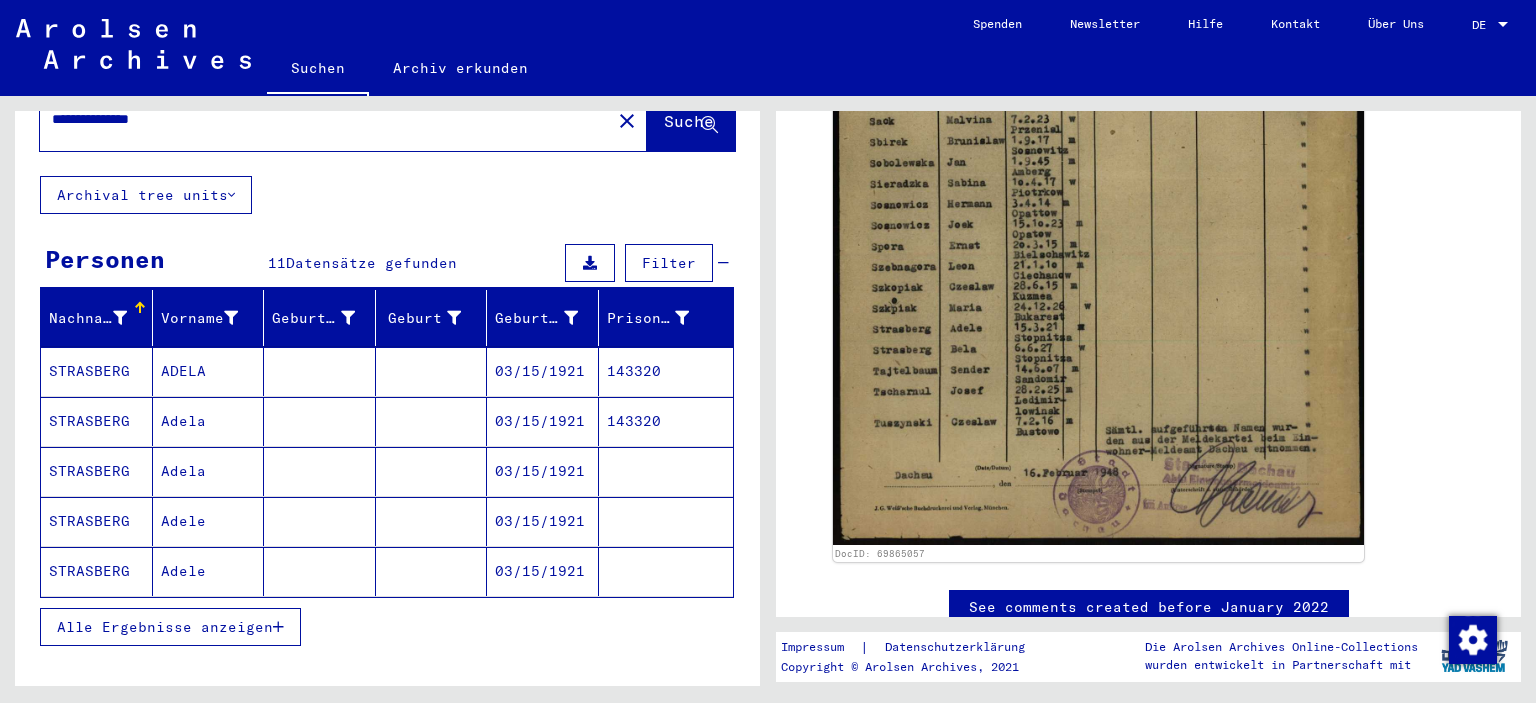 scroll, scrollTop: 80, scrollLeft: 0, axis: vertical 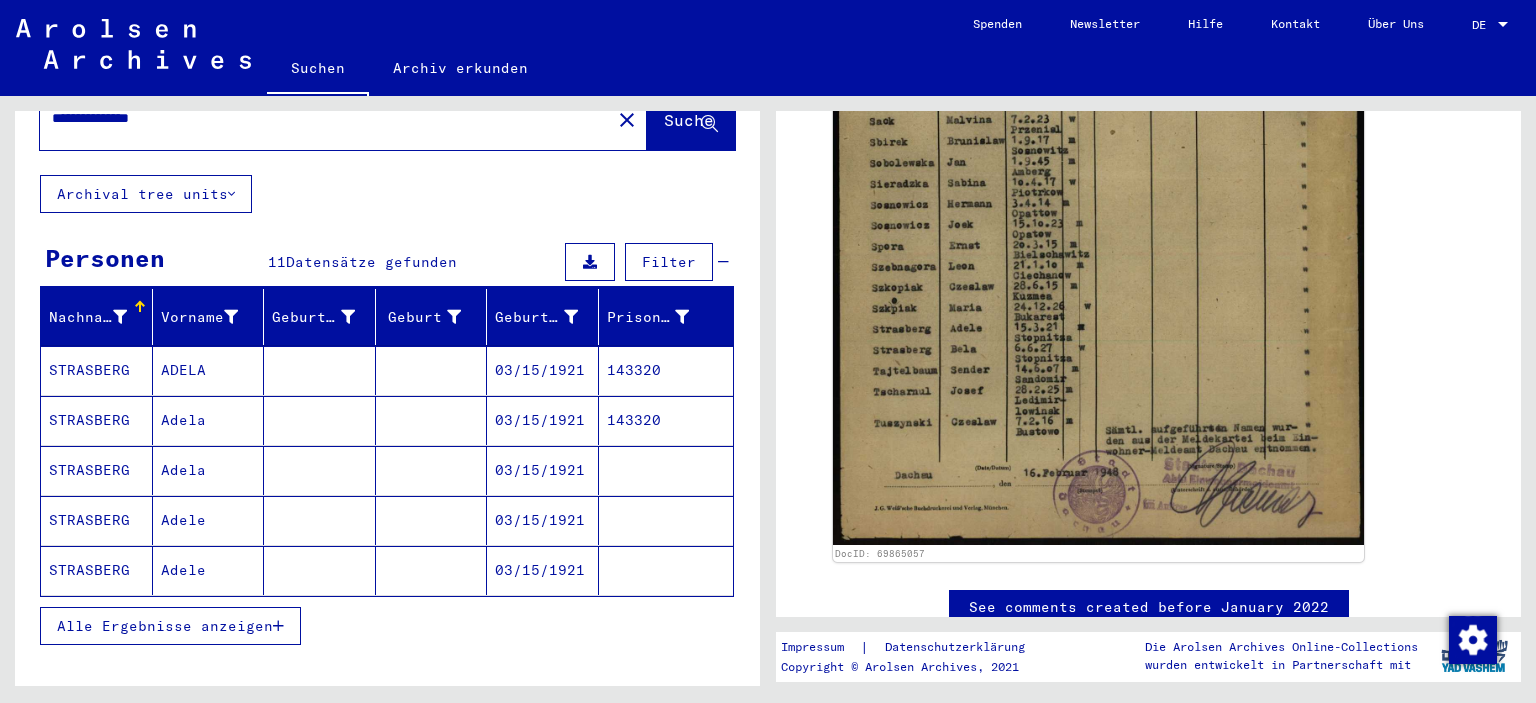 click on "Alle Ergebnisse anzeigen" at bounding box center [387, 626] 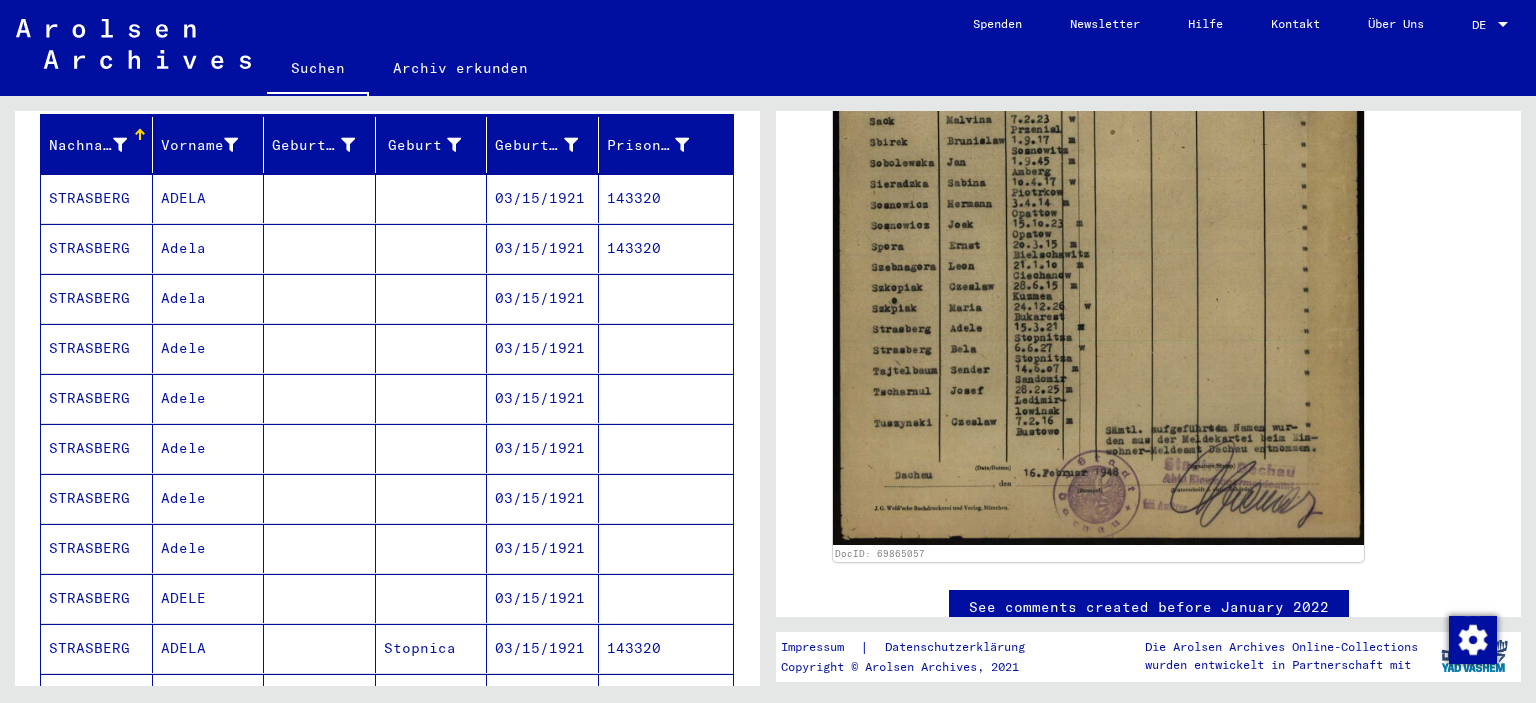 scroll, scrollTop: 289, scrollLeft: 0, axis: vertical 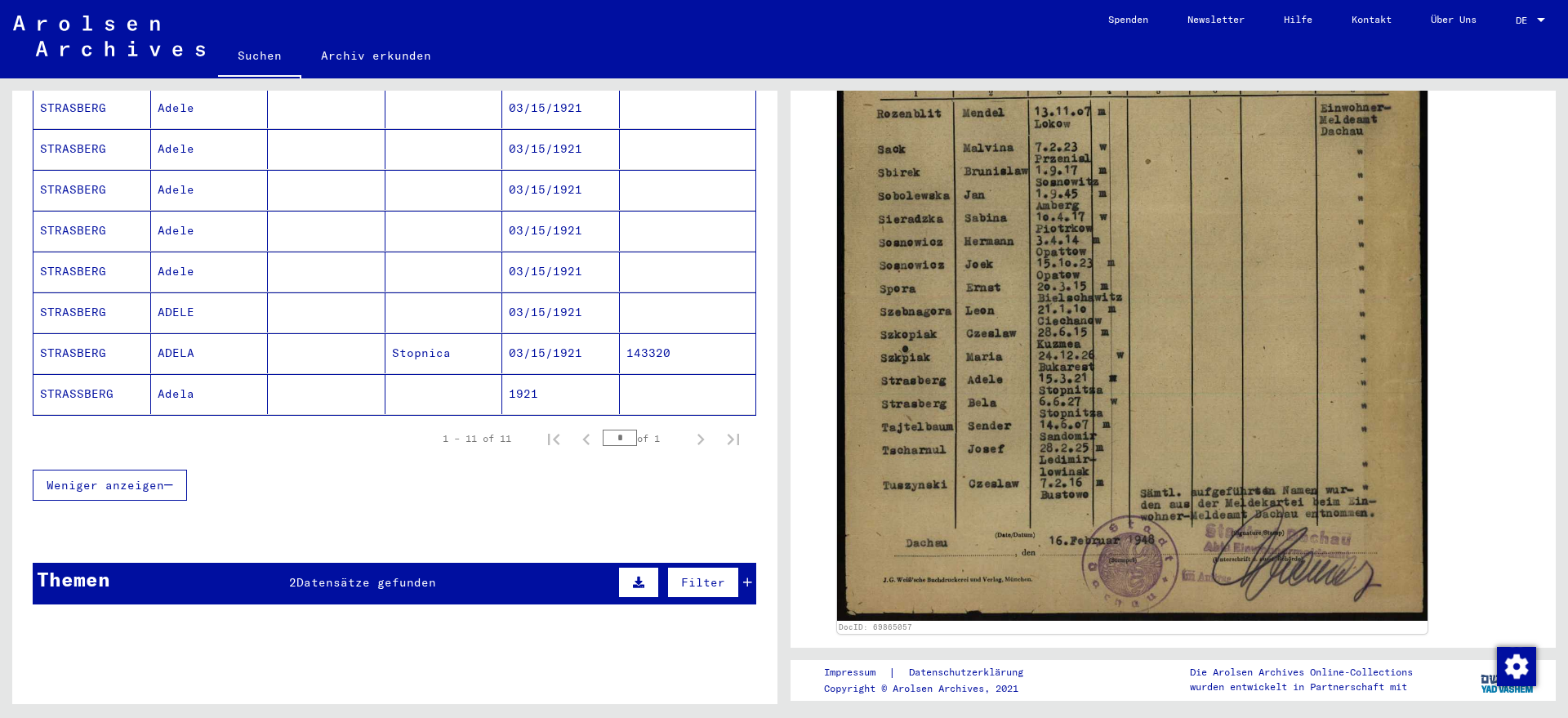 click at bounding box center [168, 485] 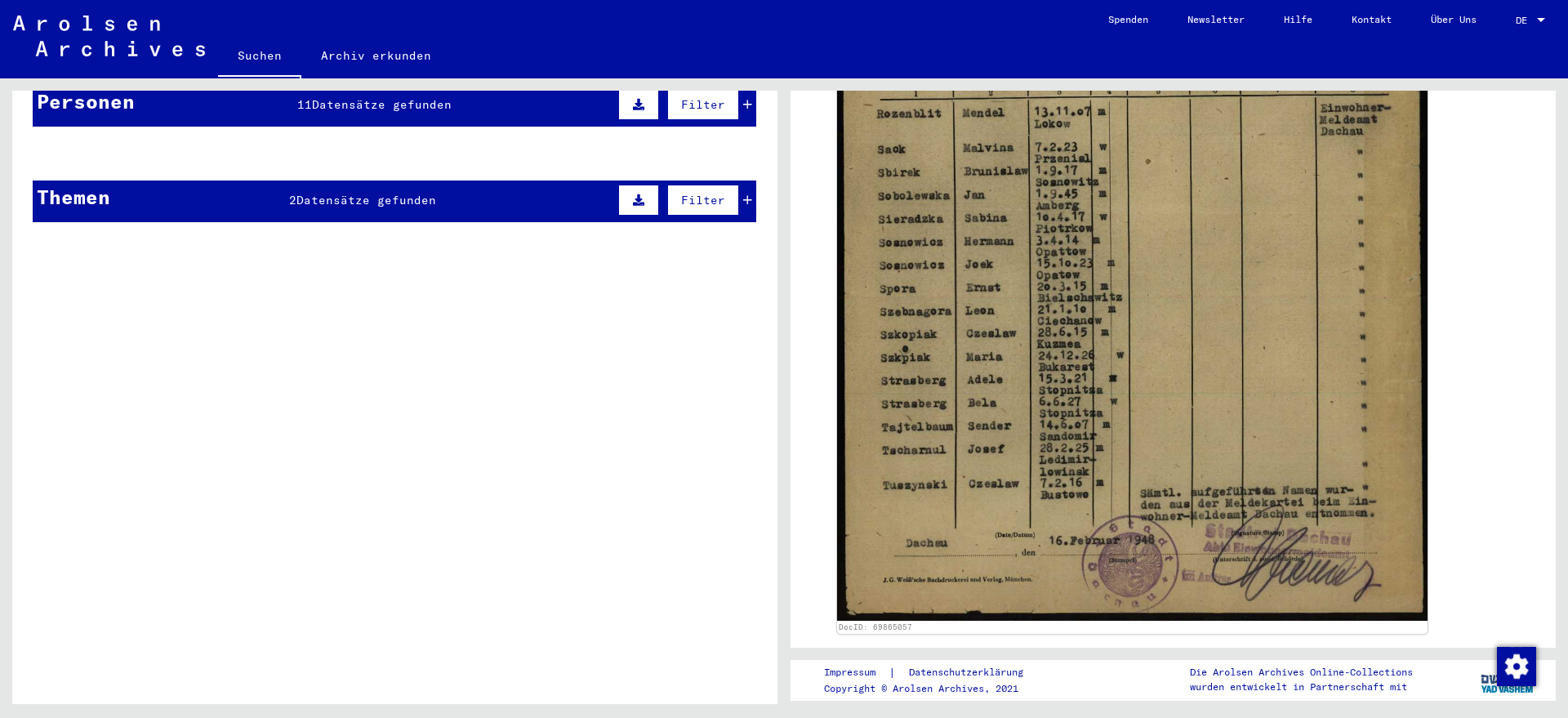 scroll, scrollTop: 158, scrollLeft: 0, axis: vertical 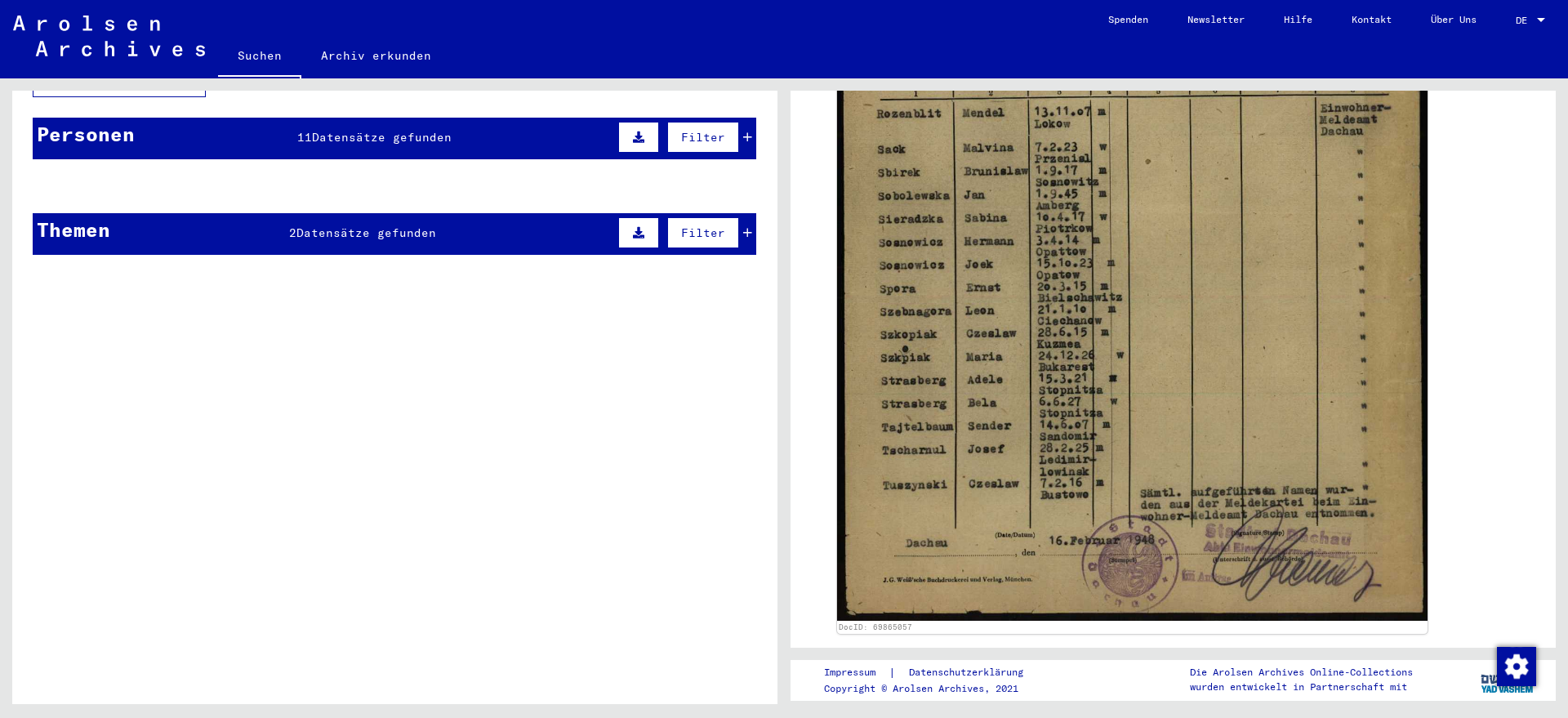 click on "143320" at bounding box center [688, 266] 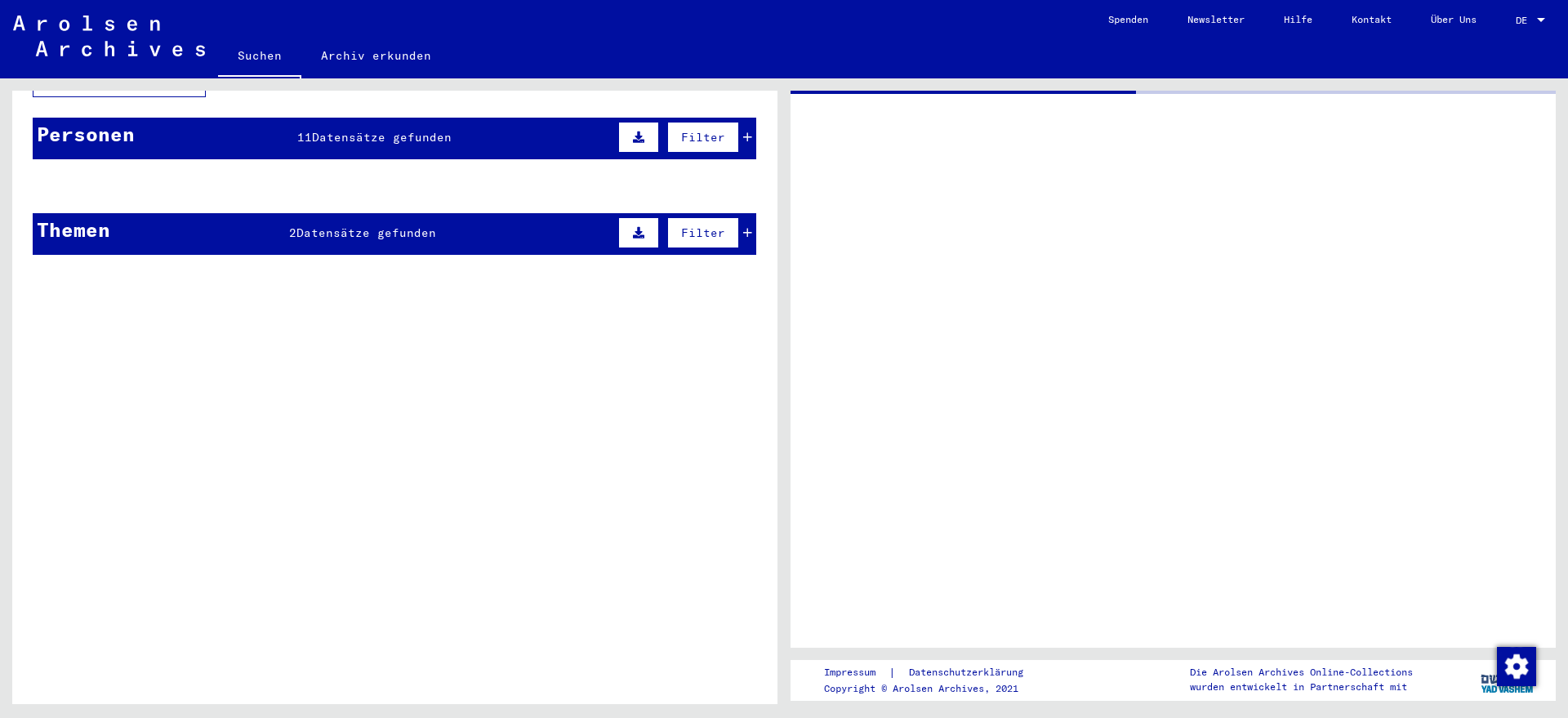 scroll, scrollTop: 0, scrollLeft: 0, axis: both 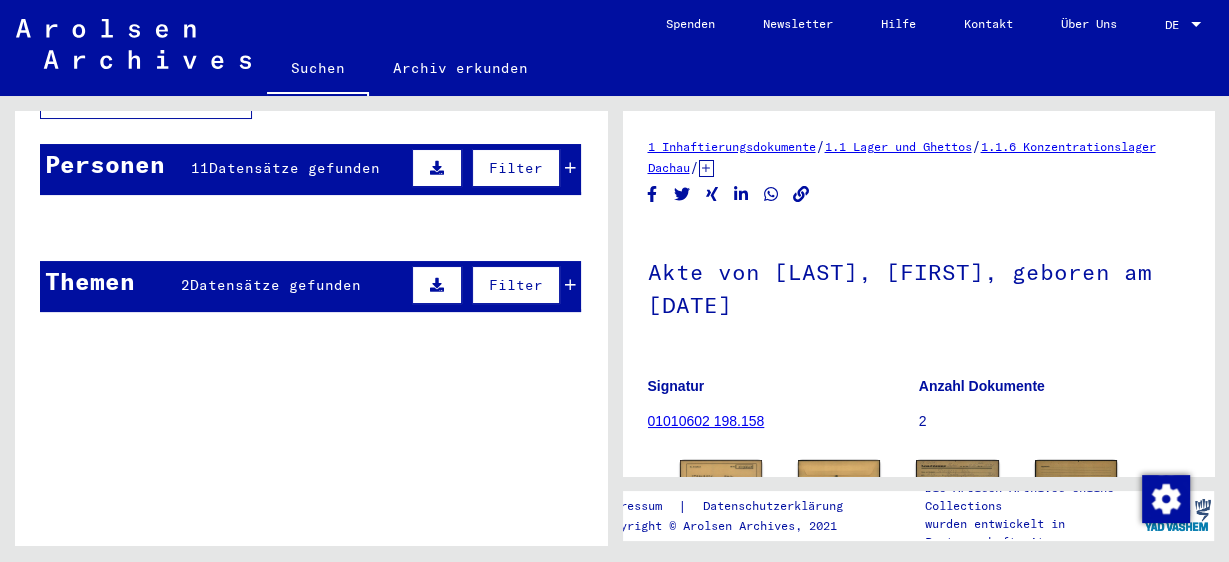 drag, startPoint x: 1869, startPoint y: 14, endPoint x: 451, endPoint y: 420, distance: 1474.9779 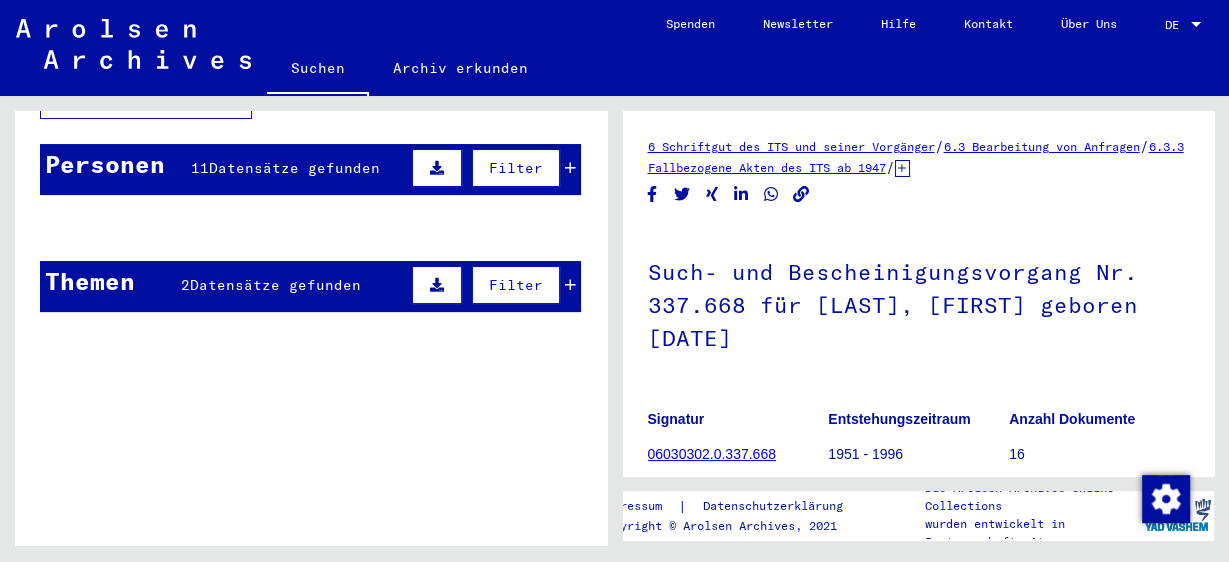 scroll, scrollTop: 0, scrollLeft: 0, axis: both 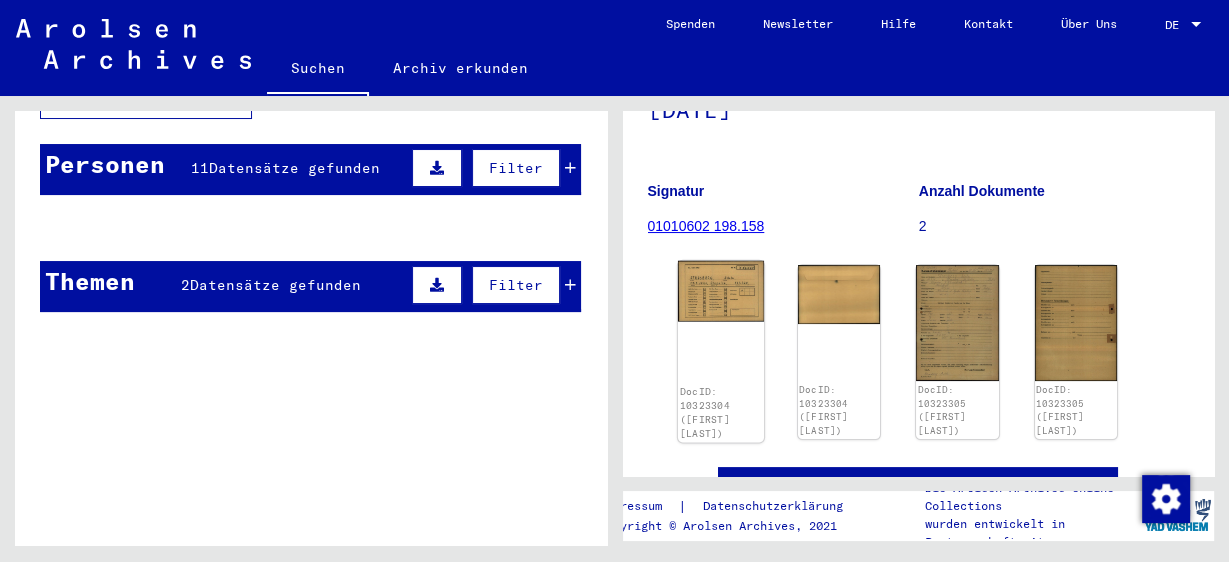 click on "DocID: 10323304 ([FIRST] [LAST])" 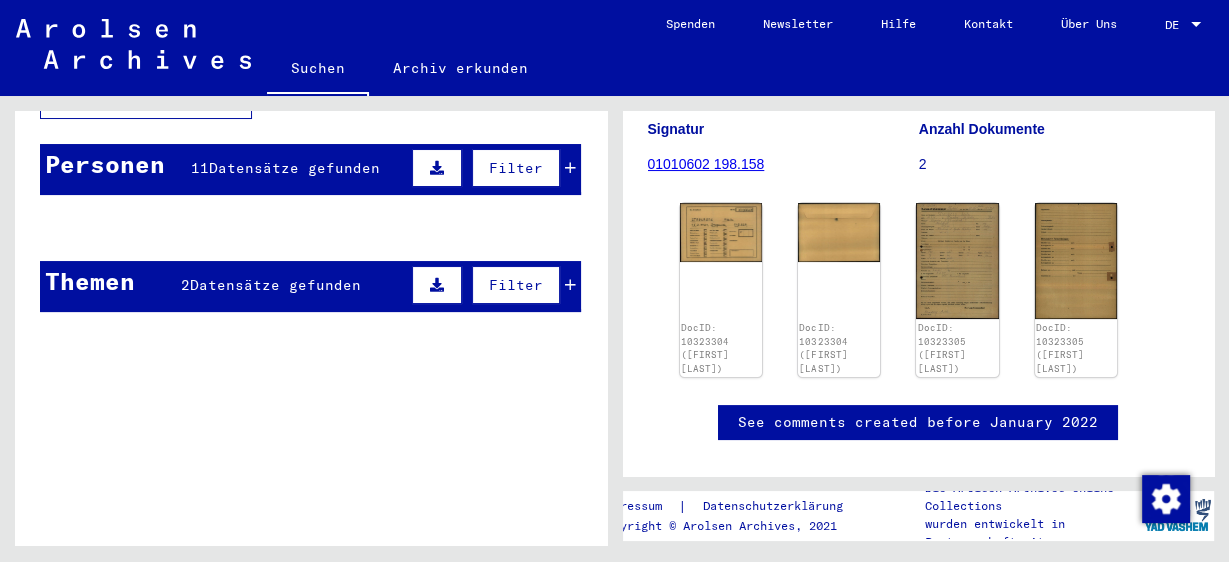 scroll, scrollTop: 278, scrollLeft: 0, axis: vertical 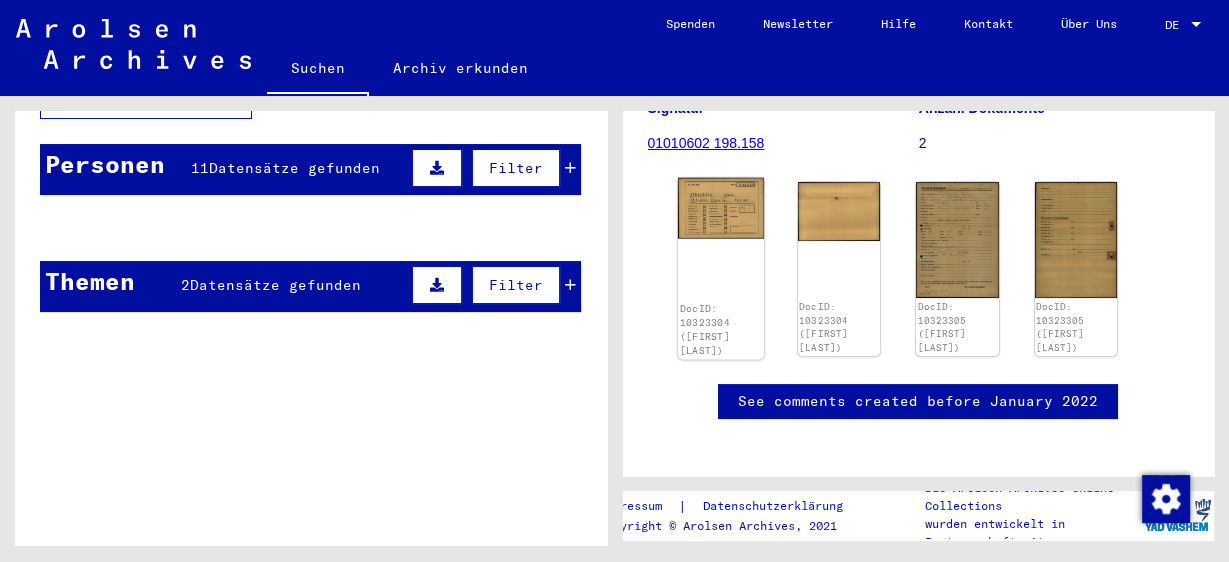 click 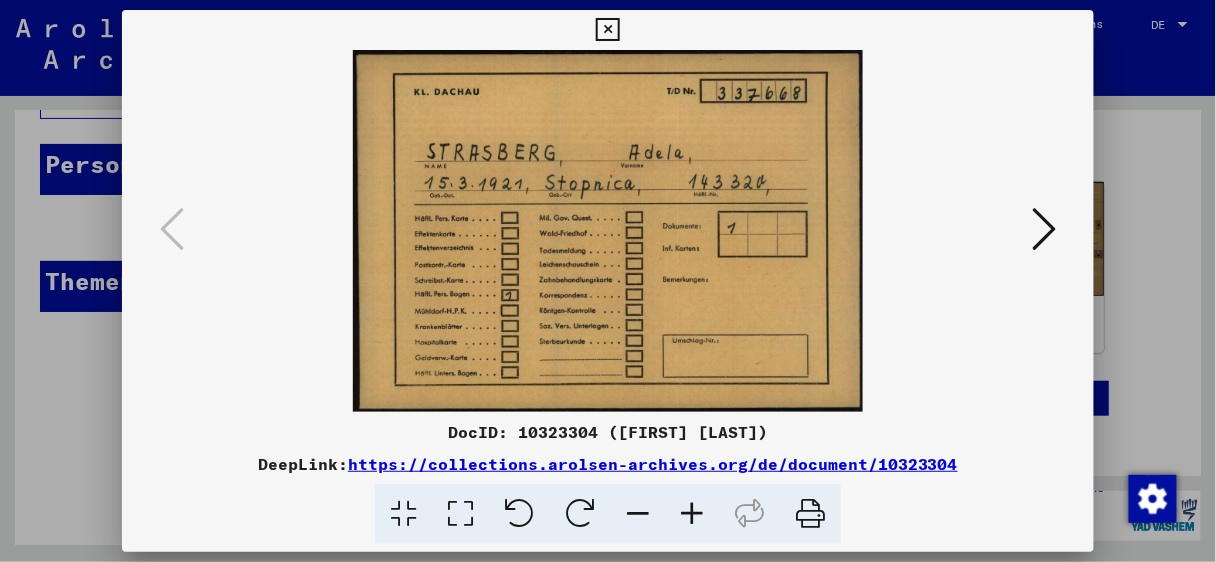 click at bounding box center (608, 231) 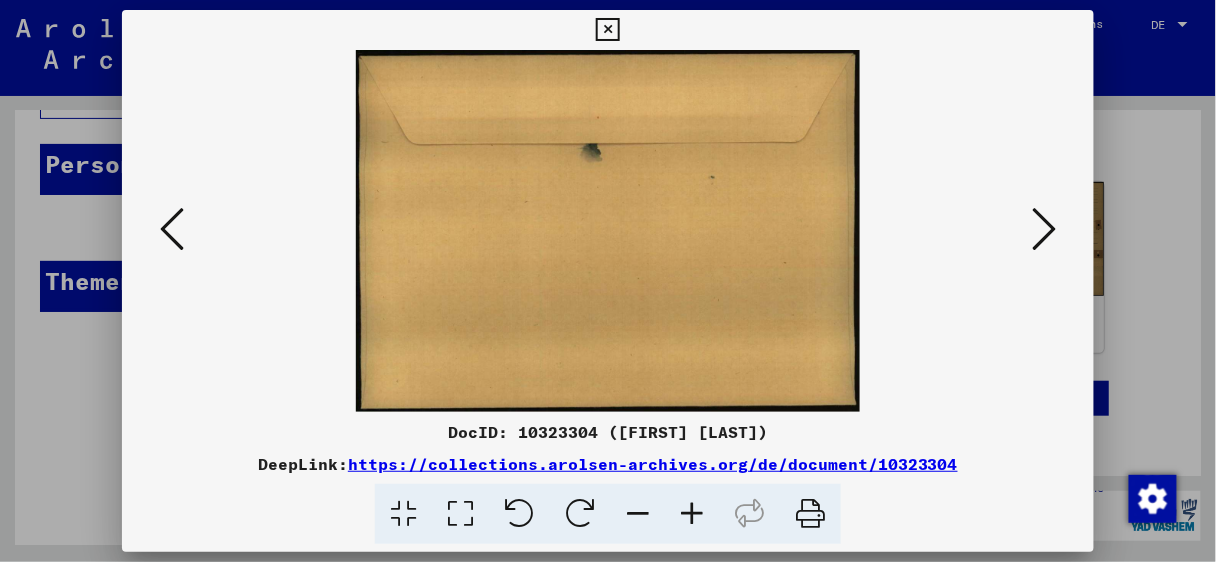 click at bounding box center [1044, 229] 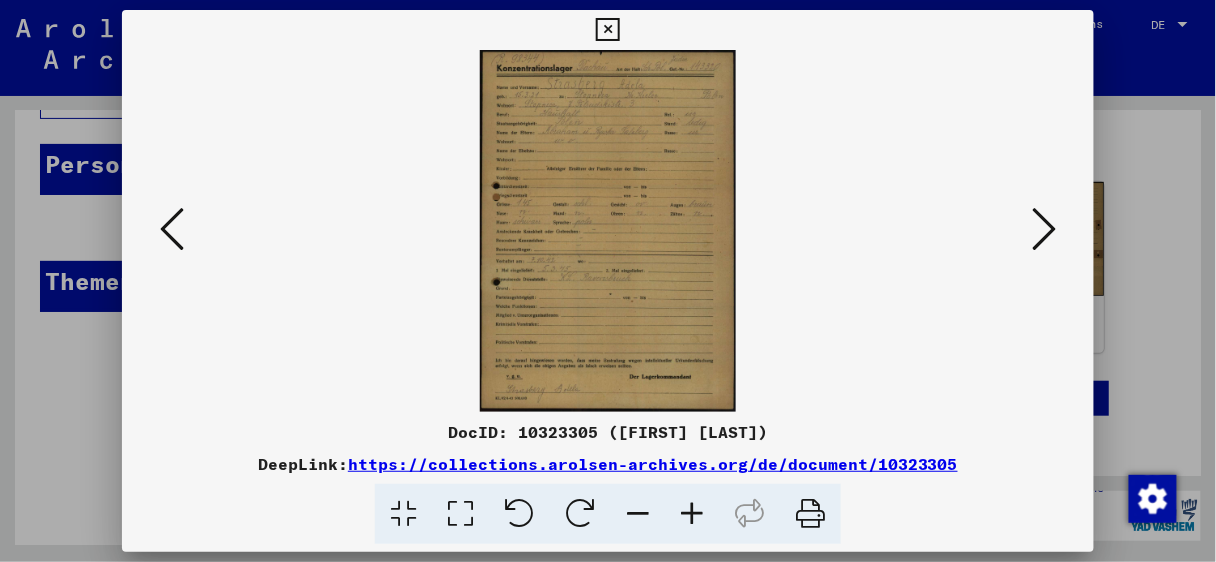 click at bounding box center [1044, 229] 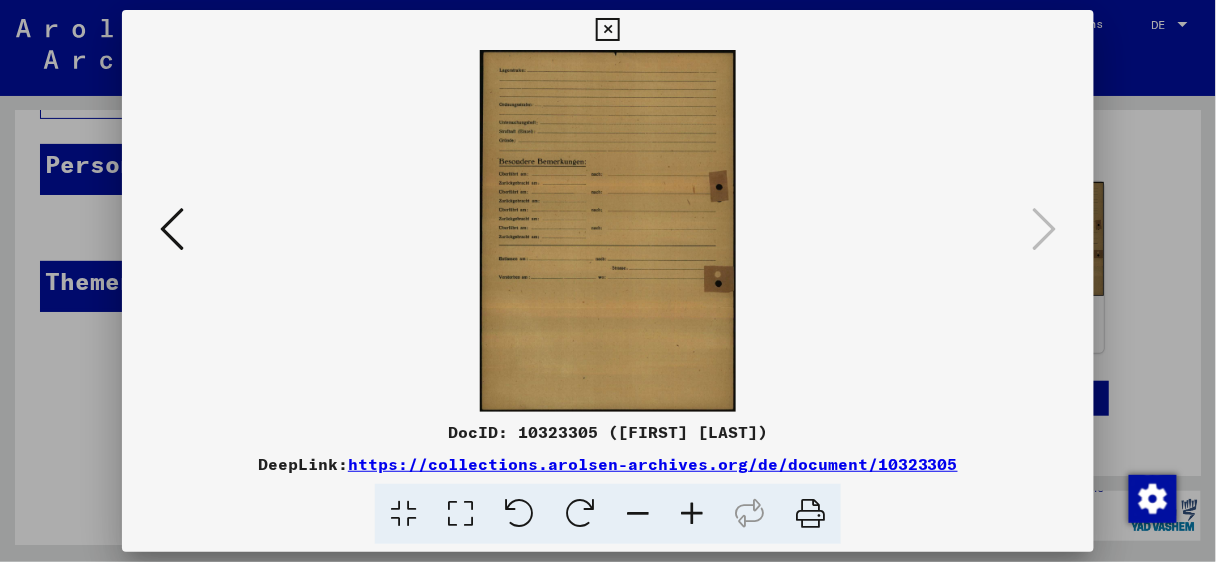 click at bounding box center (172, 229) 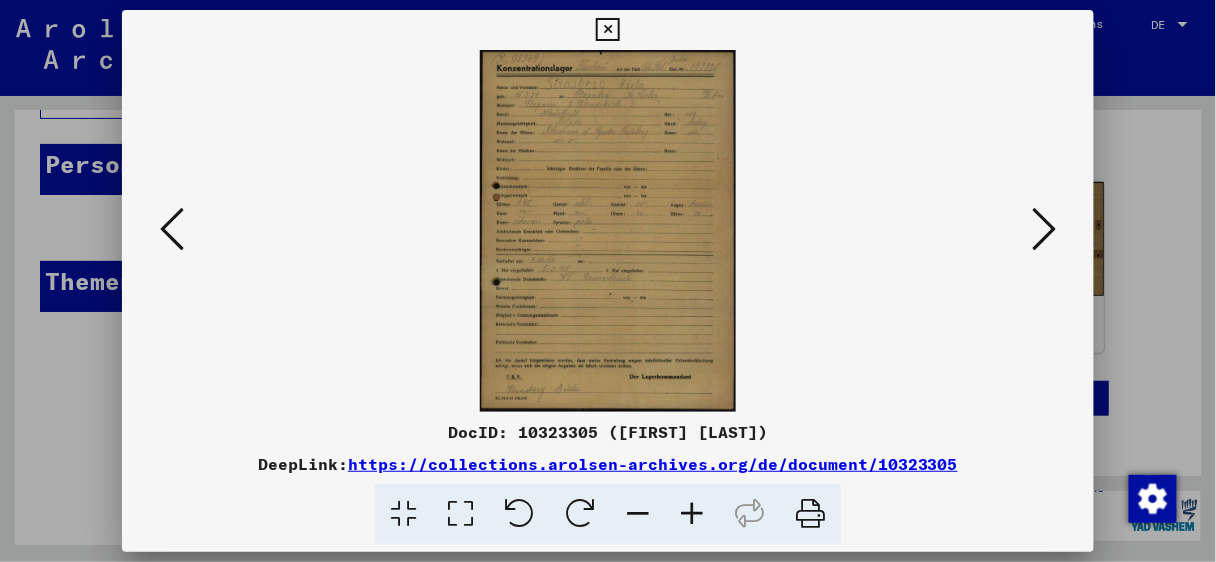 click at bounding box center [172, 229] 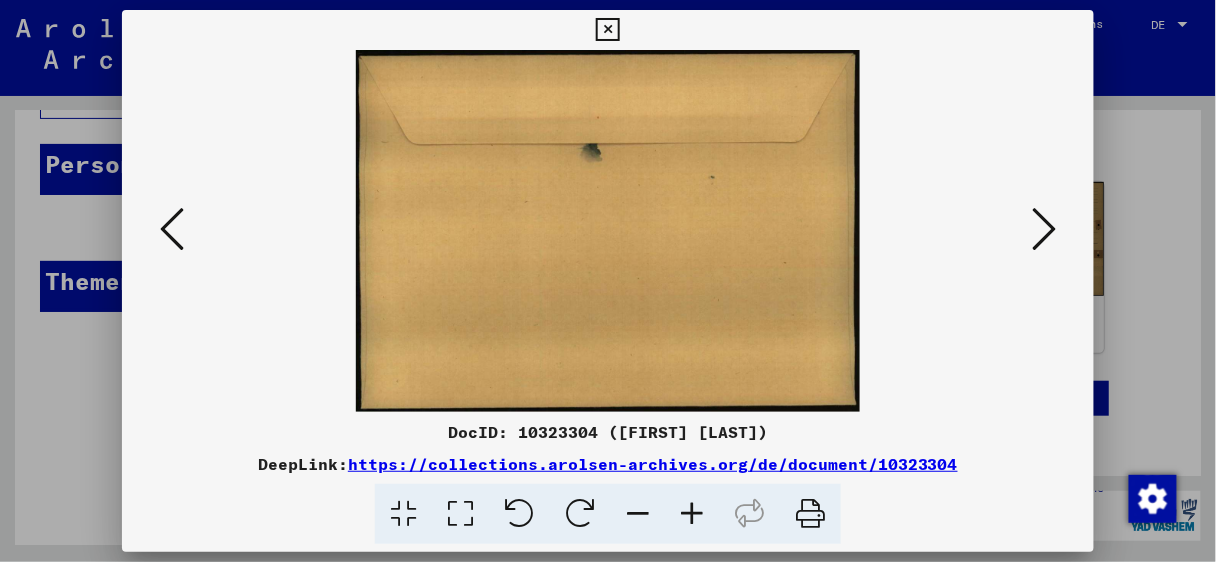 click at bounding box center [172, 229] 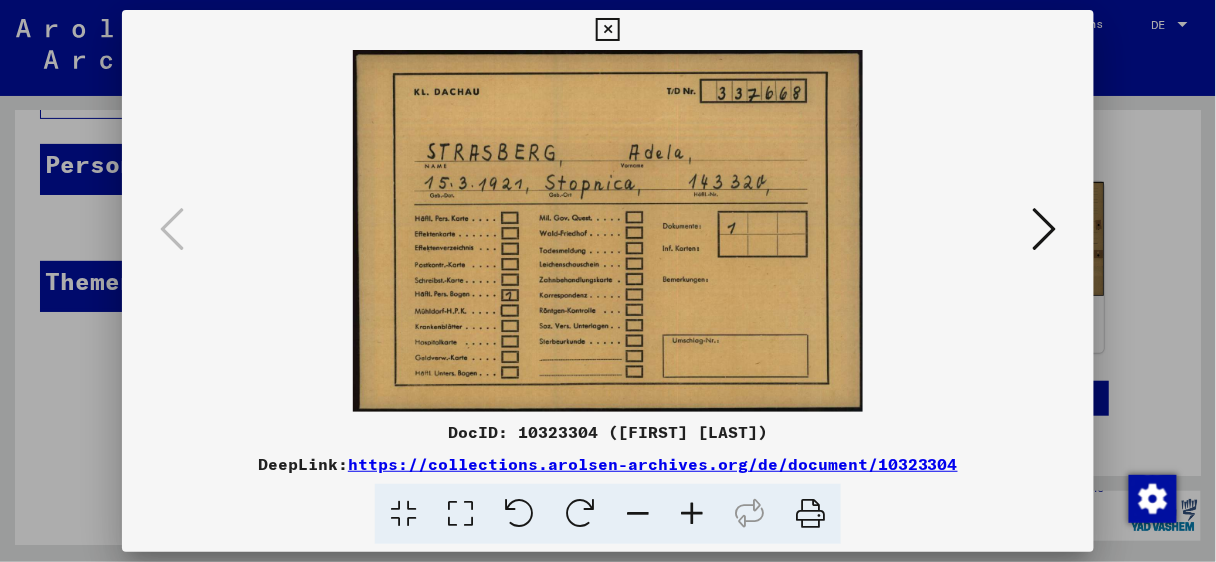 click at bounding box center [1044, 229] 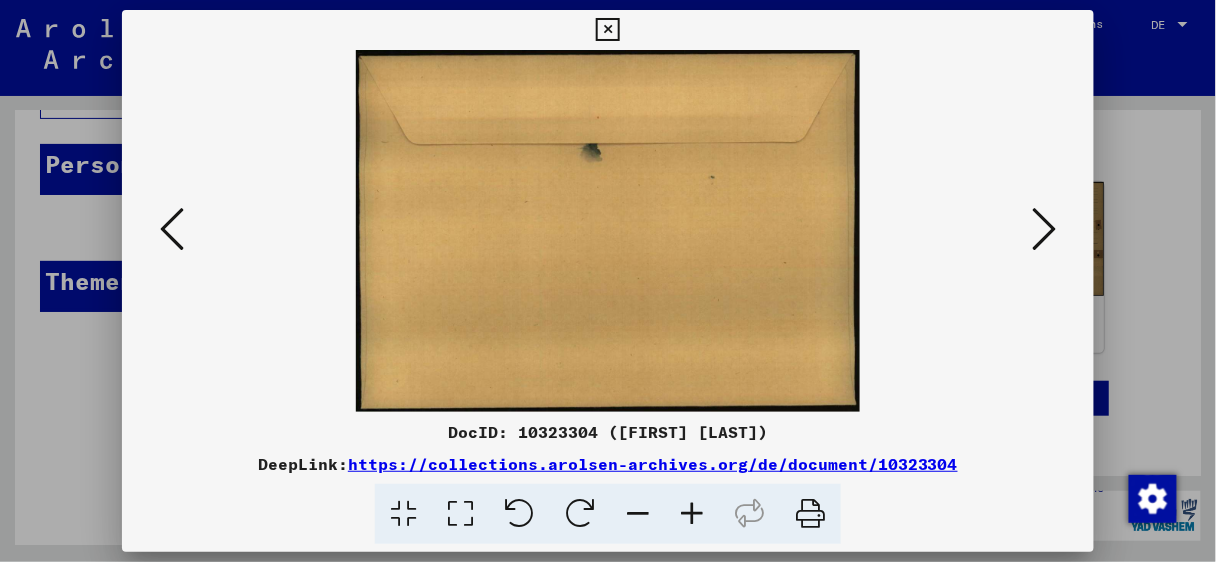 click at bounding box center (1044, 229) 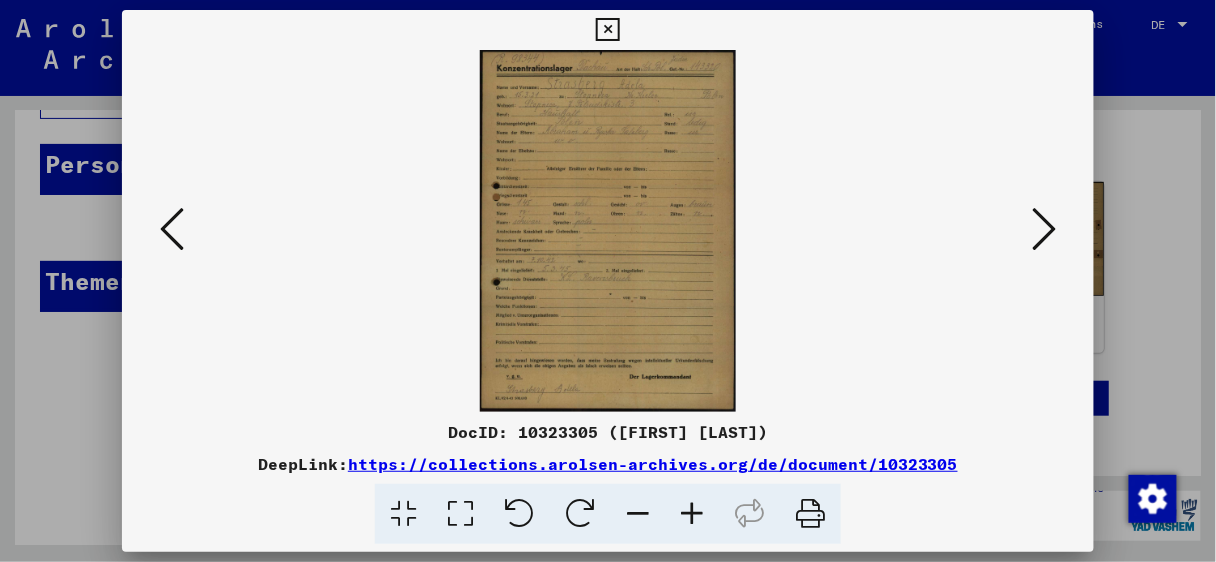 type 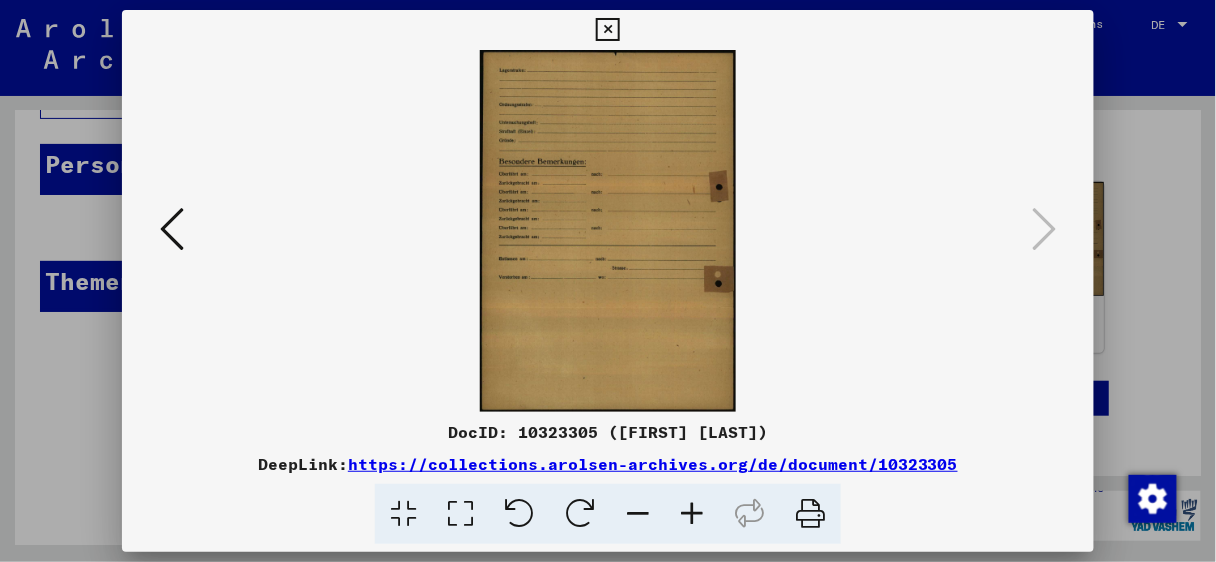 click on "https://collections.arolsen-archives.org/de/document/10323305" at bounding box center [653, 464] 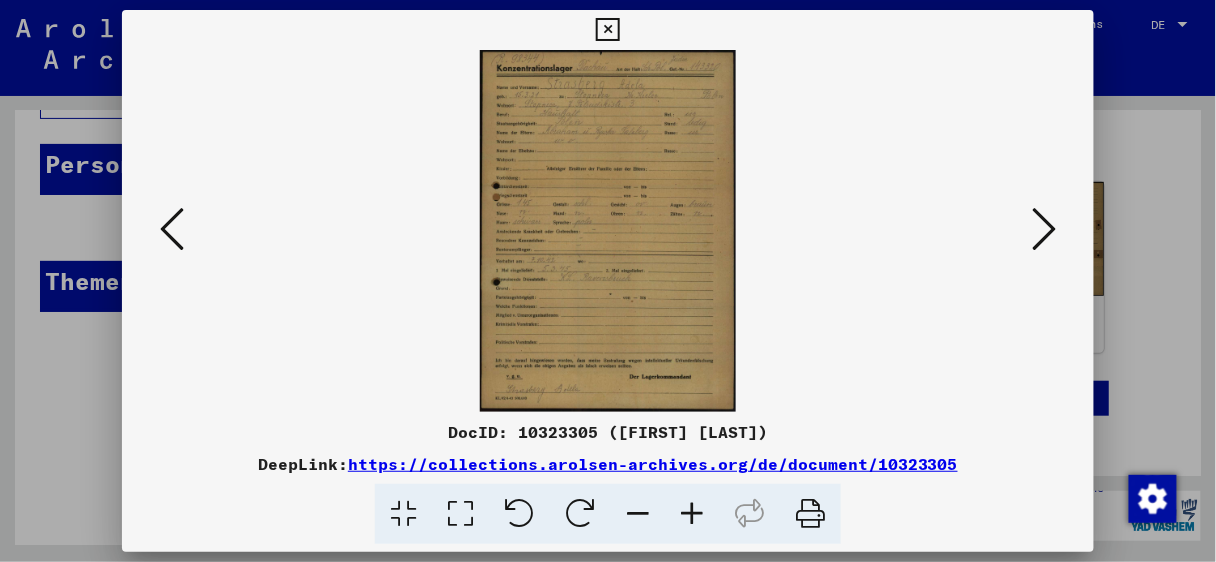 click at bounding box center [172, 229] 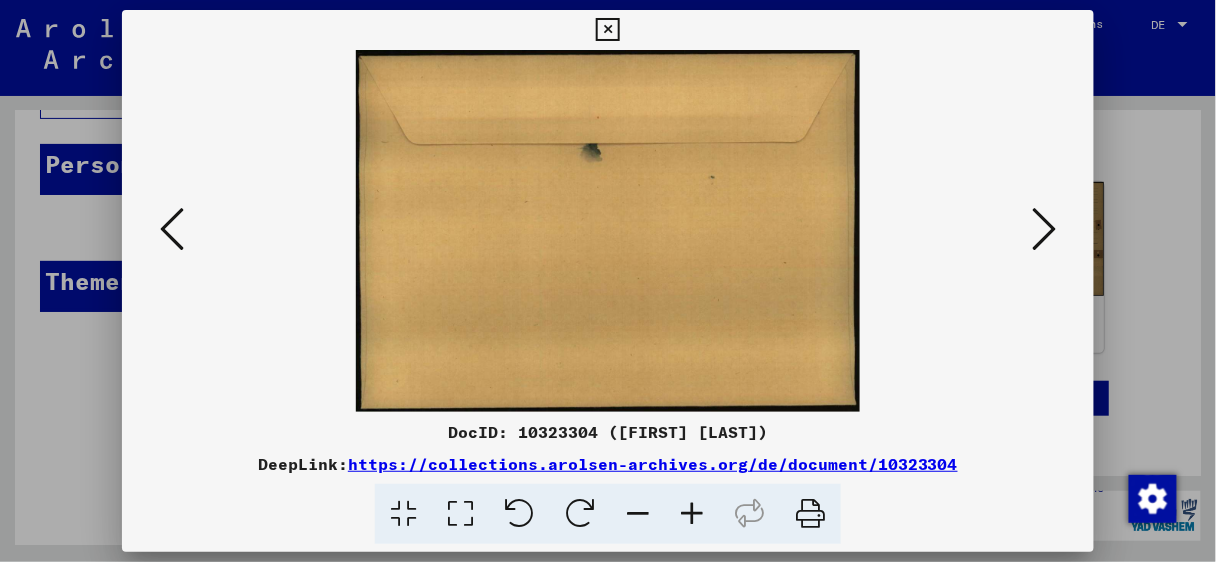 click at bounding box center [172, 229] 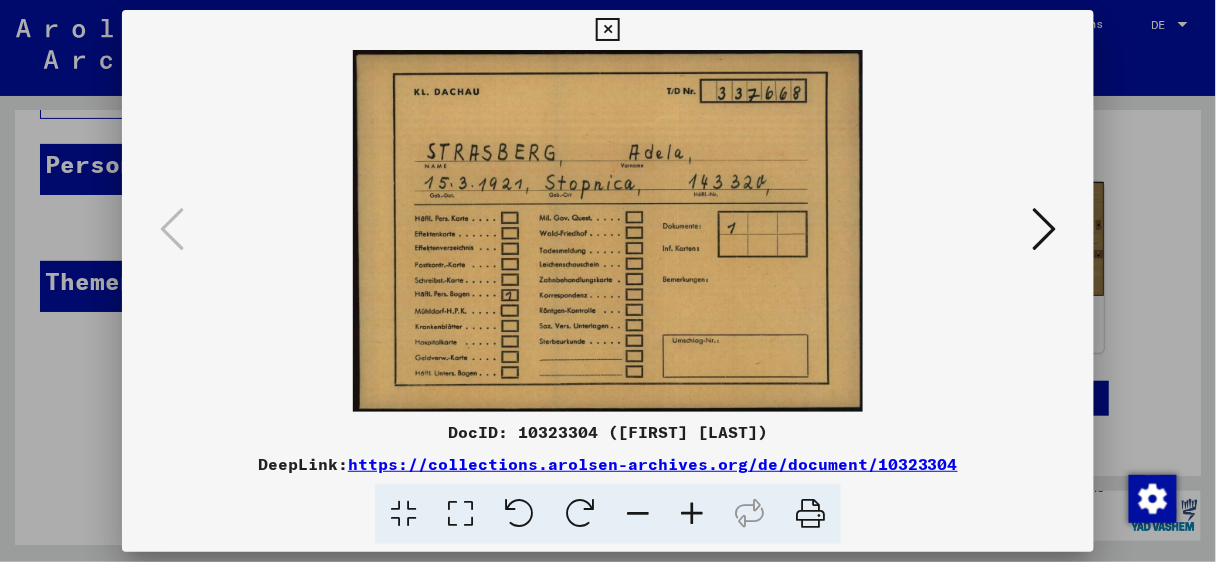 click at bounding box center [1044, 229] 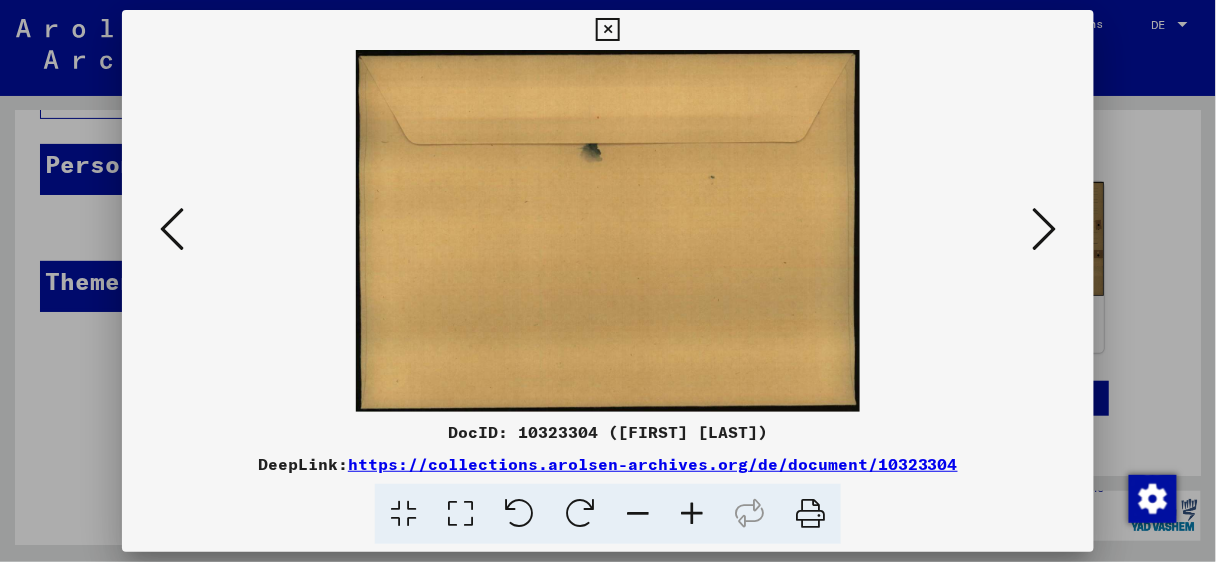 click at bounding box center [1044, 229] 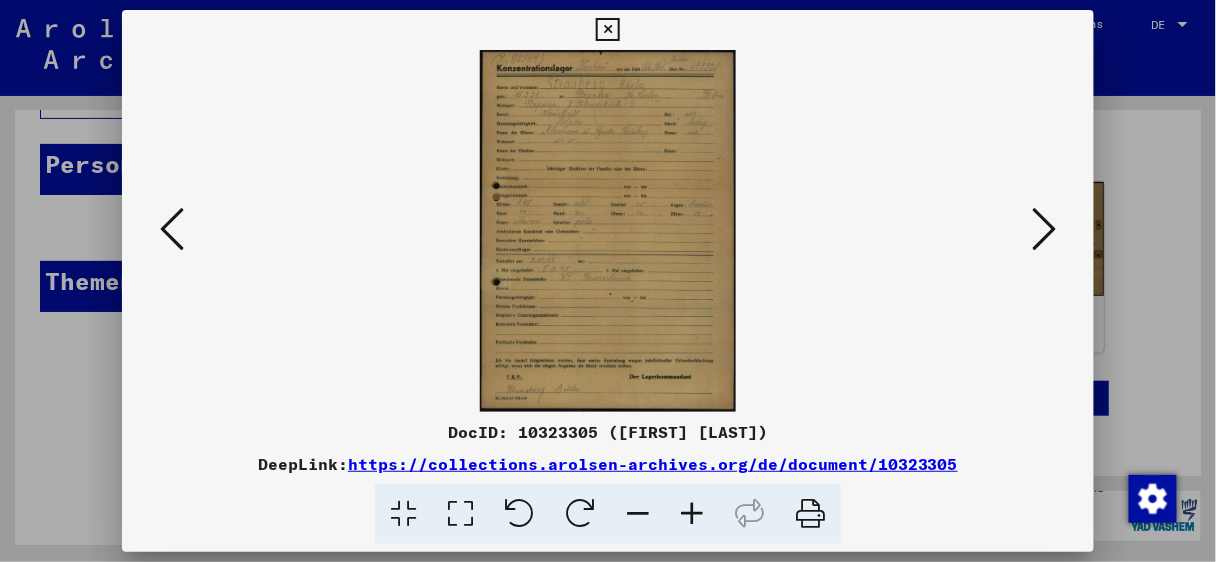 click at bounding box center [1044, 229] 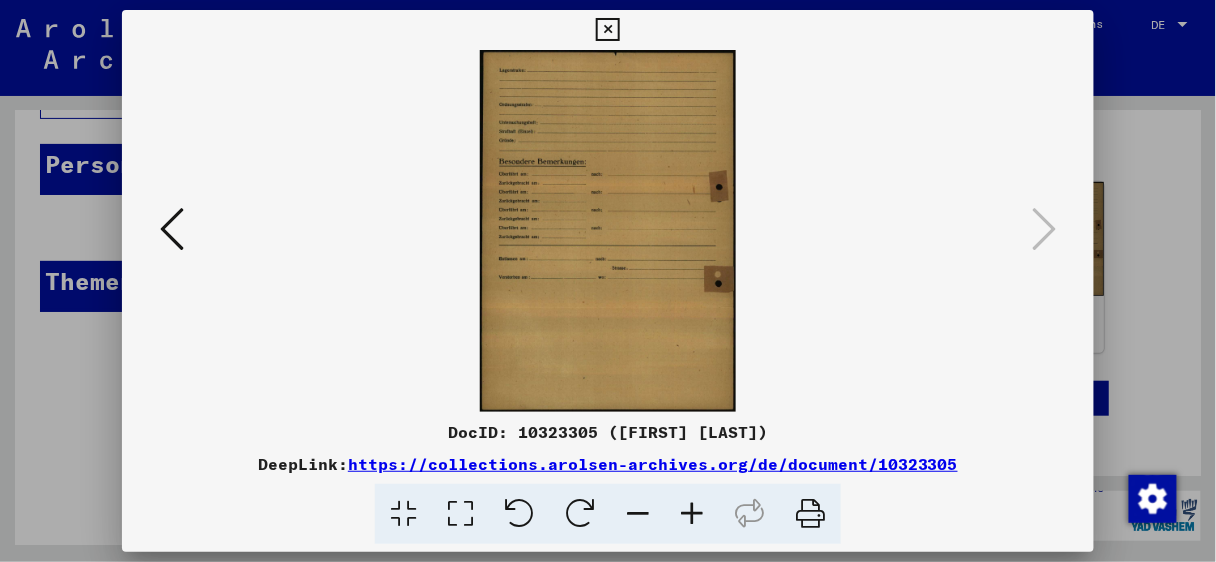 drag, startPoint x: 1194, startPoint y: 241, endPoint x: 1194, endPoint y: 265, distance: 24 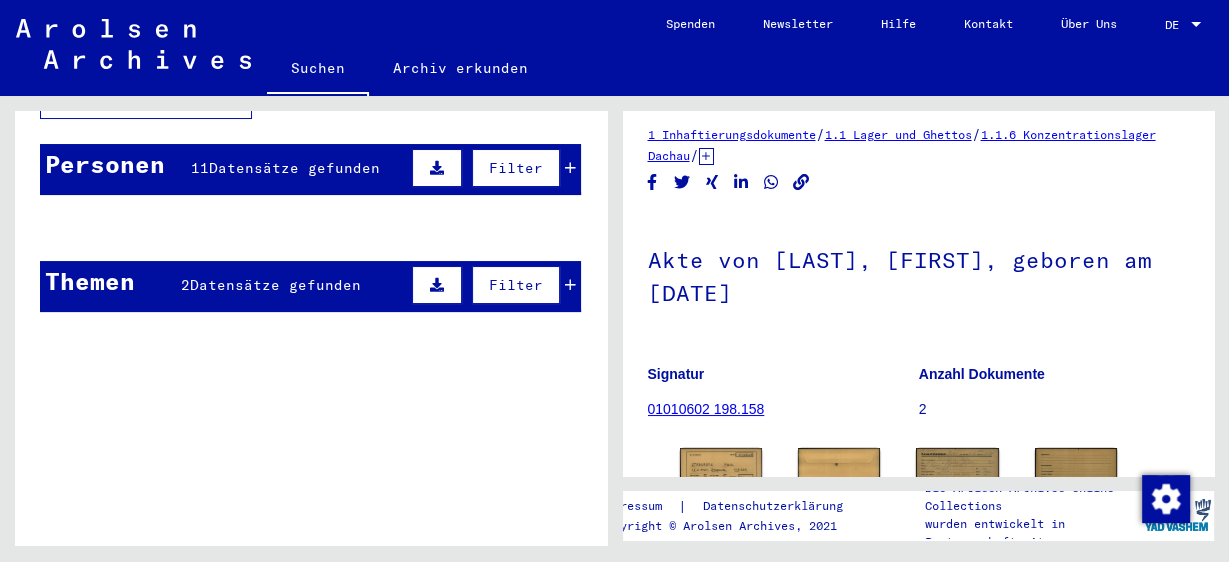 scroll, scrollTop: 0, scrollLeft: 0, axis: both 